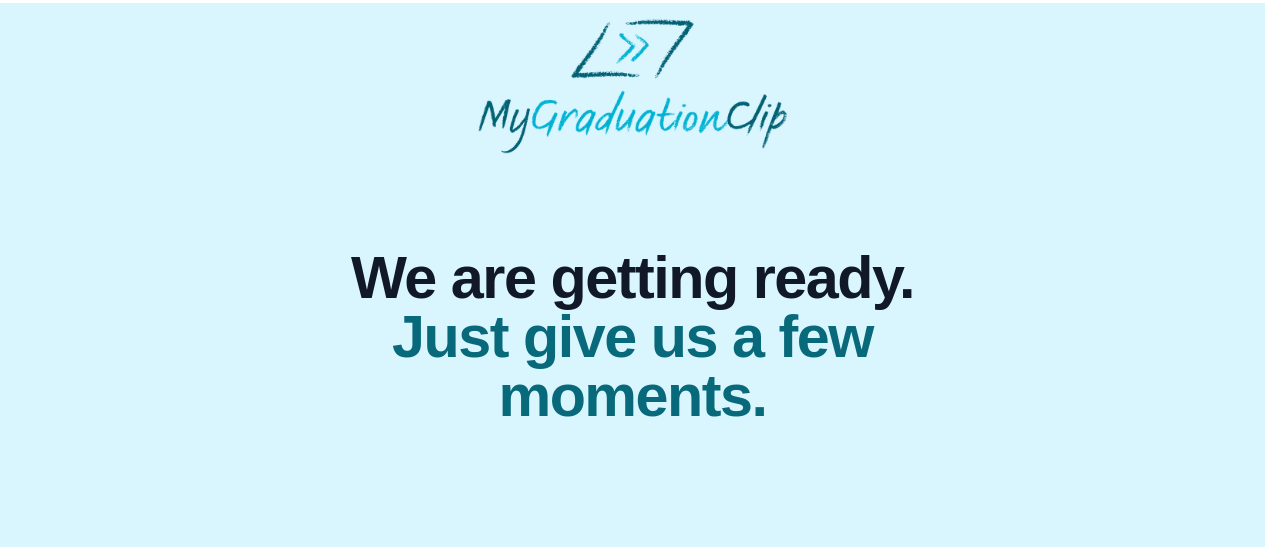 scroll, scrollTop: 0, scrollLeft: 0, axis: both 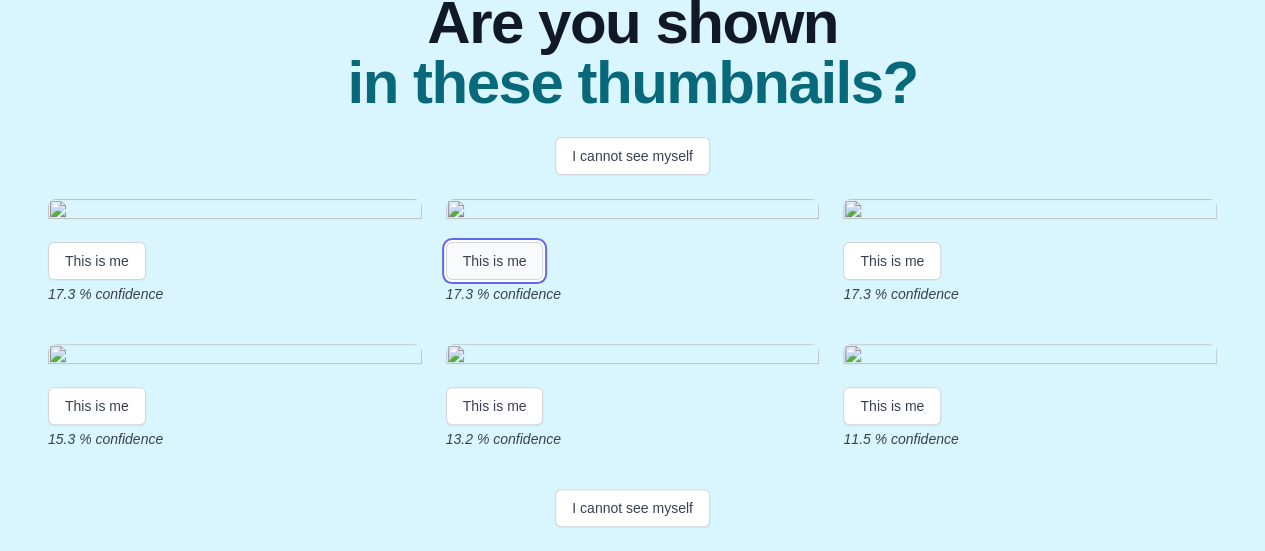 click on "This is me" at bounding box center (495, 261) 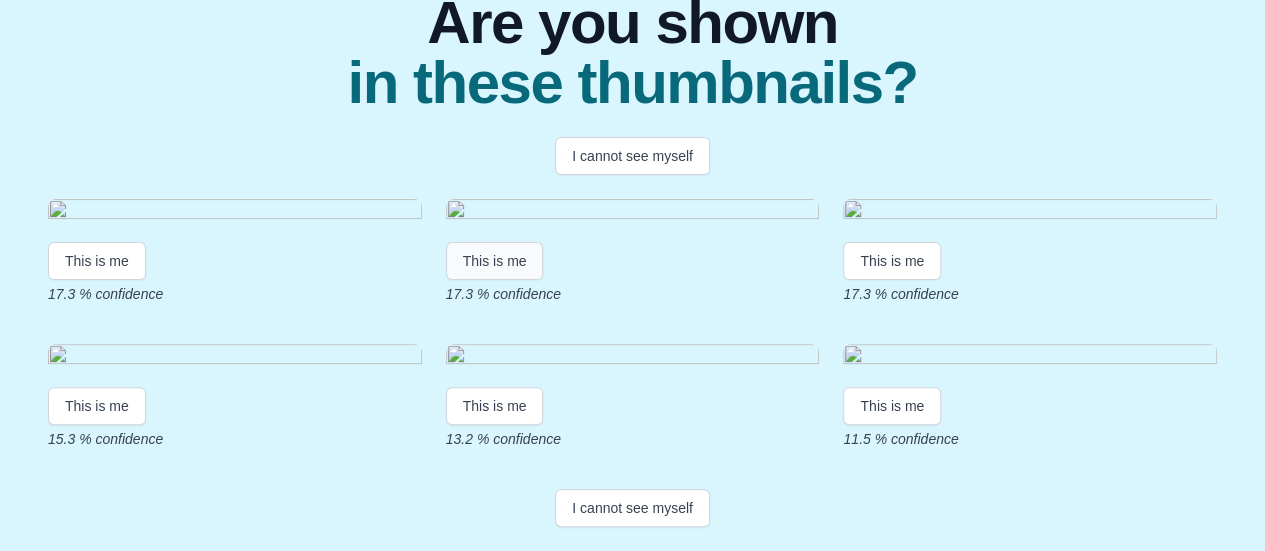 scroll, scrollTop: 10, scrollLeft: 0, axis: vertical 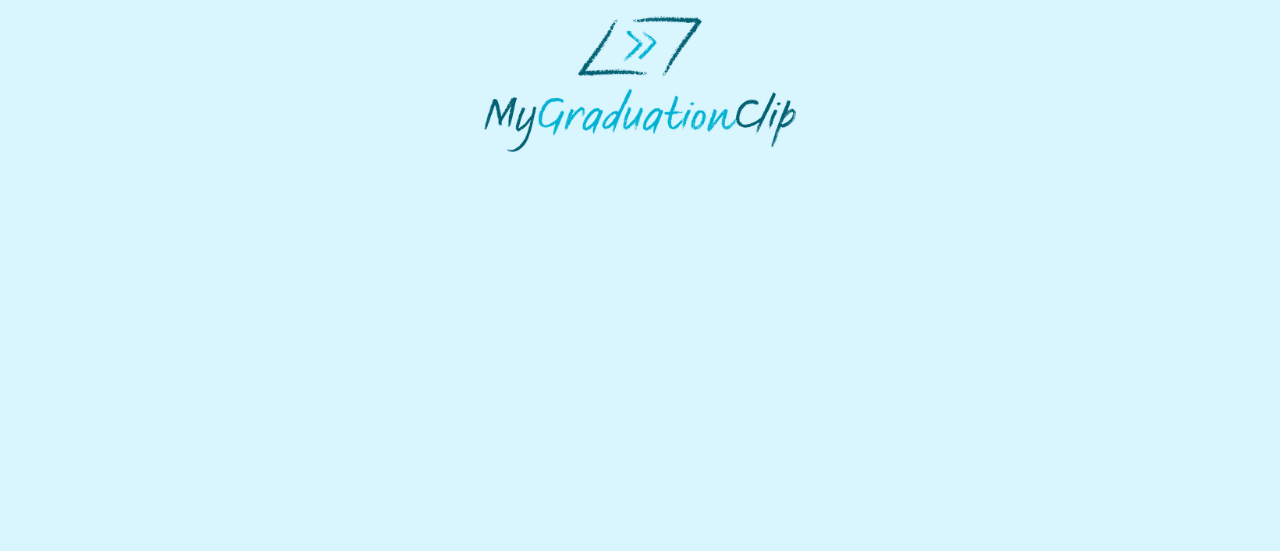 select on "**********" 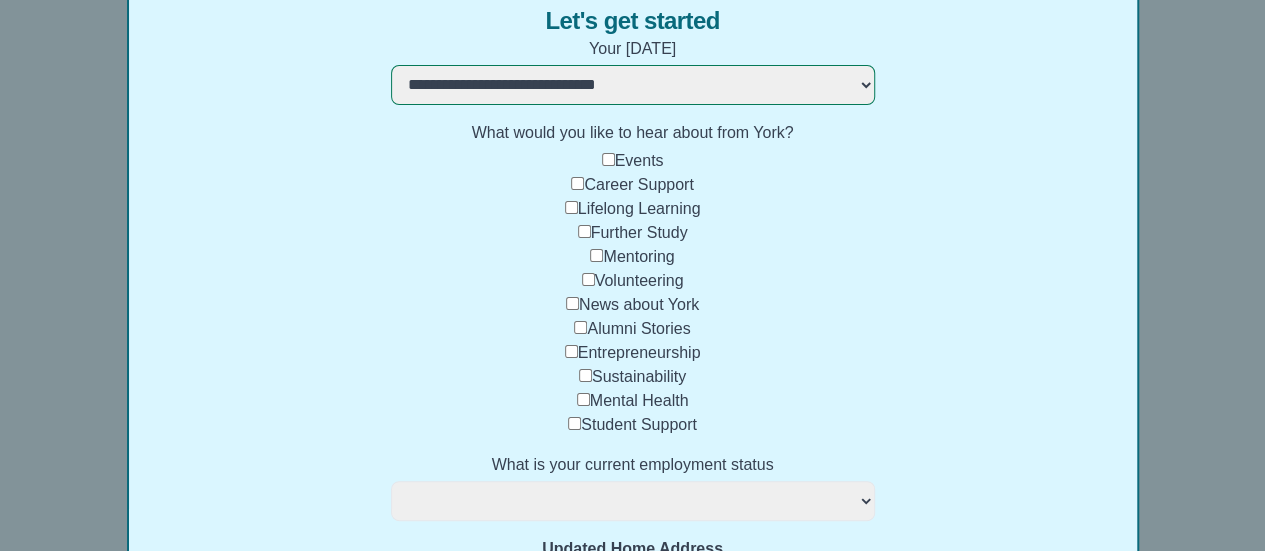 scroll, scrollTop: 242, scrollLeft: 0, axis: vertical 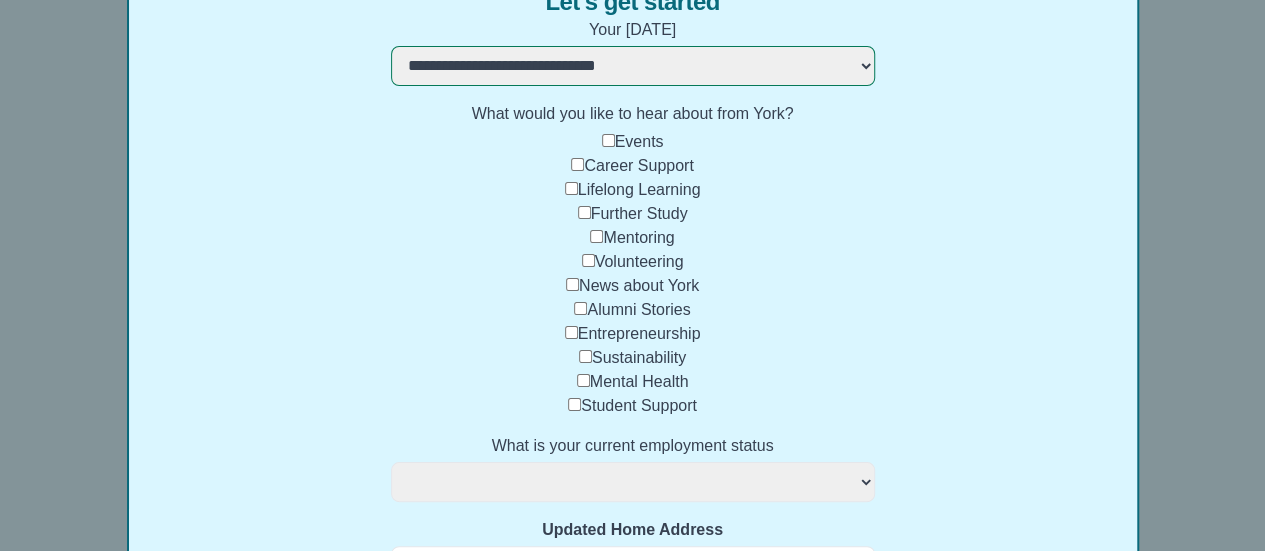 select 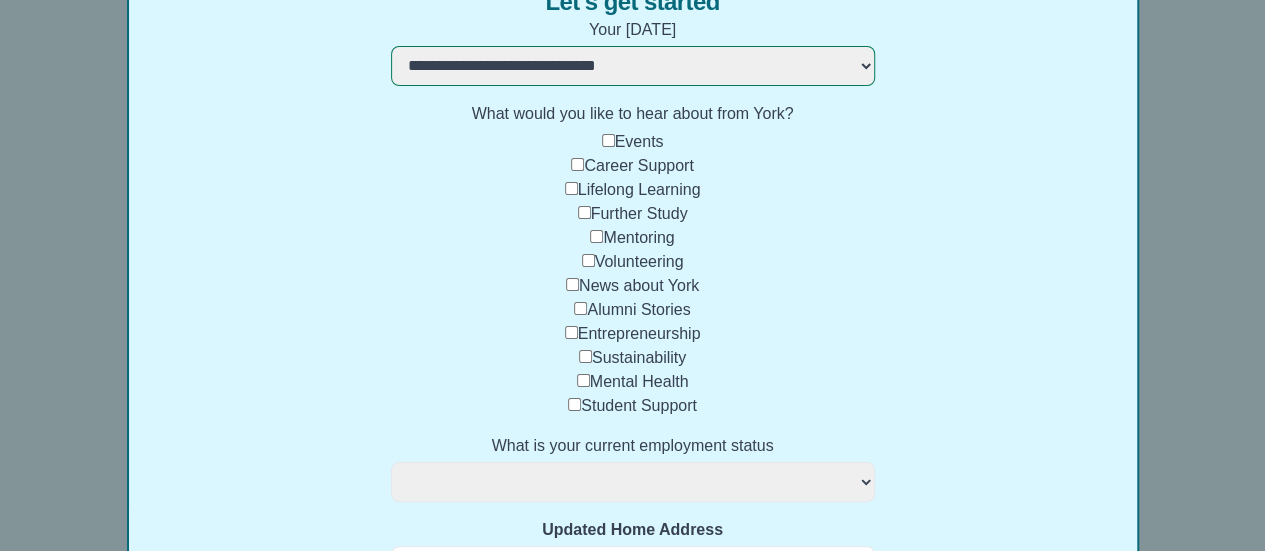 click on "Events" at bounding box center [633, 142] 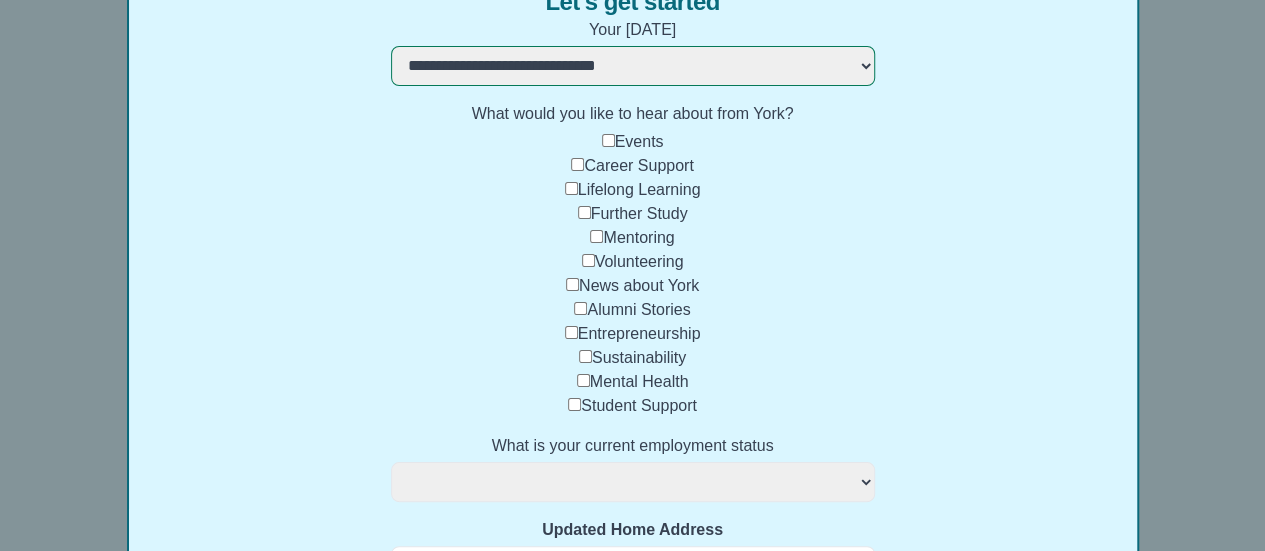 select 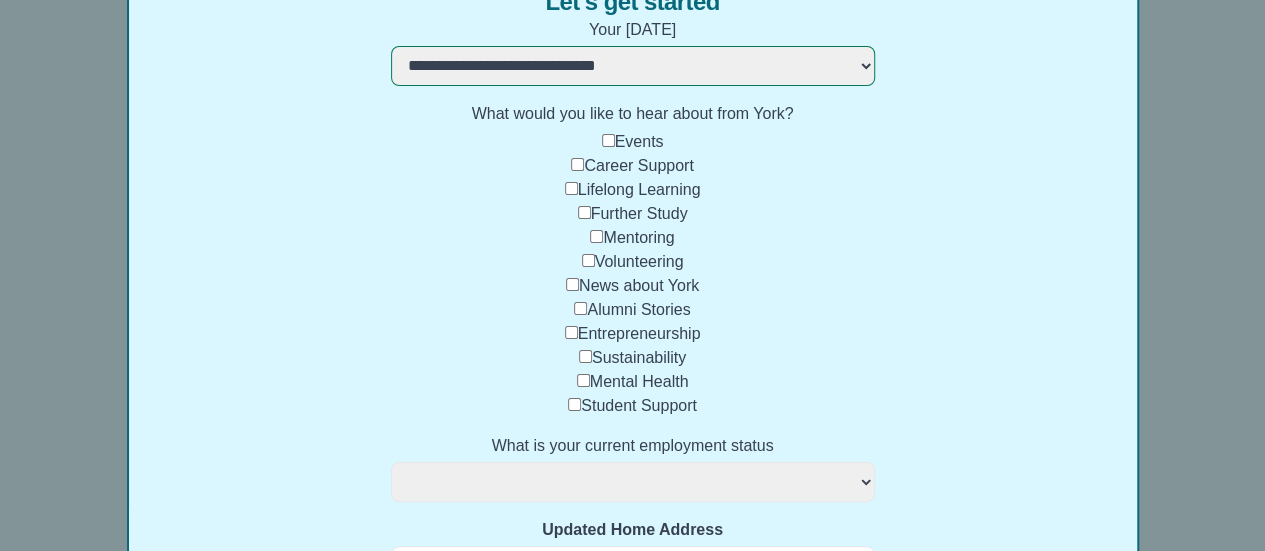 select 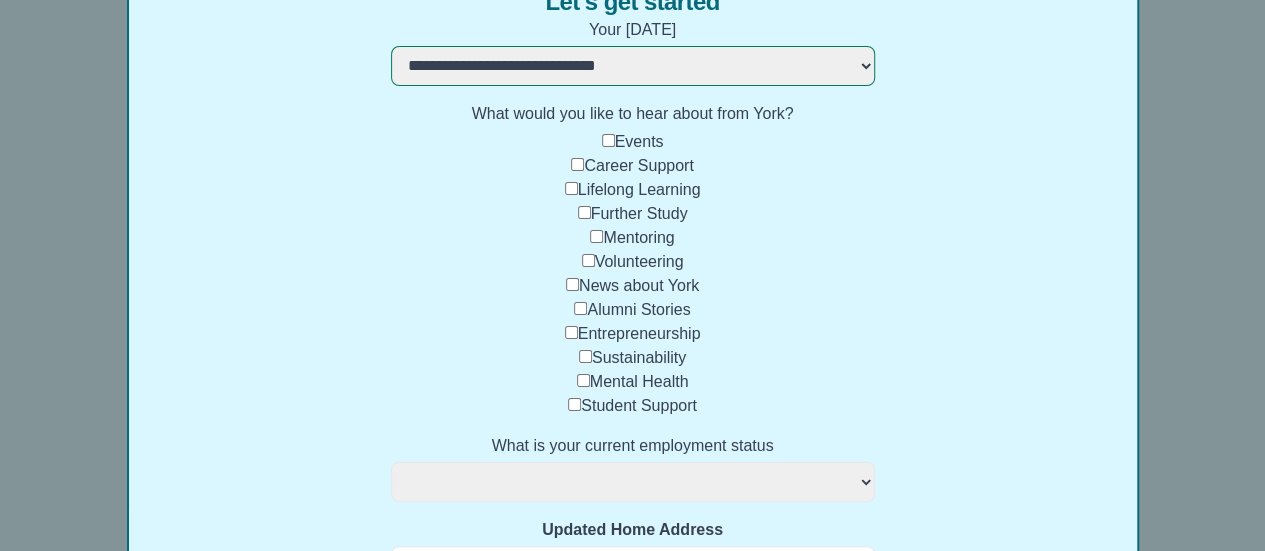select 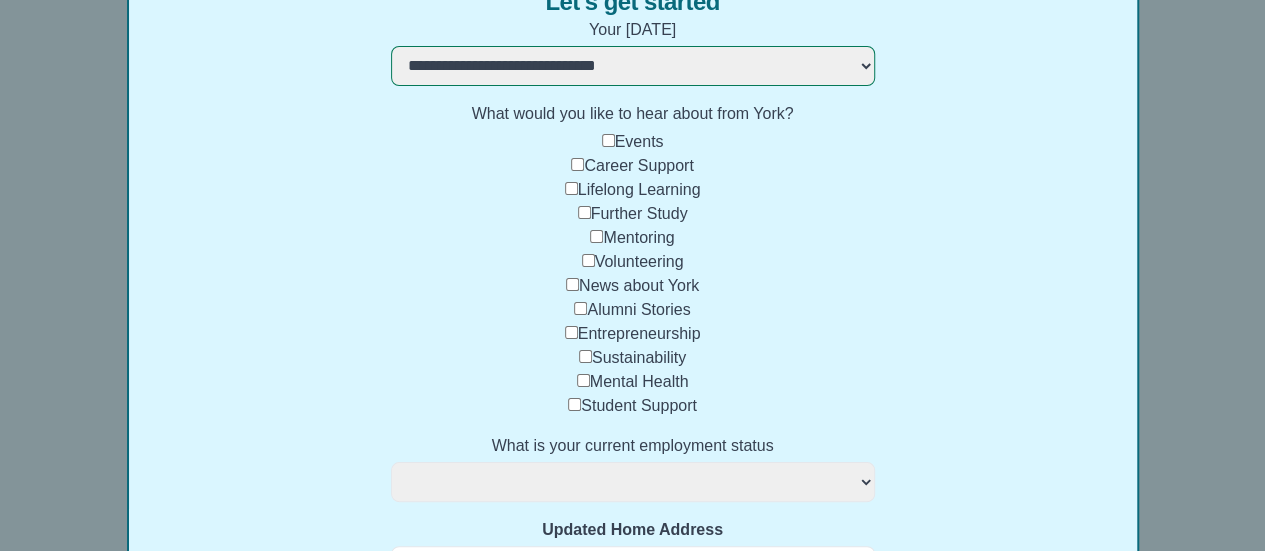 click on "**********" at bounding box center [633, 482] 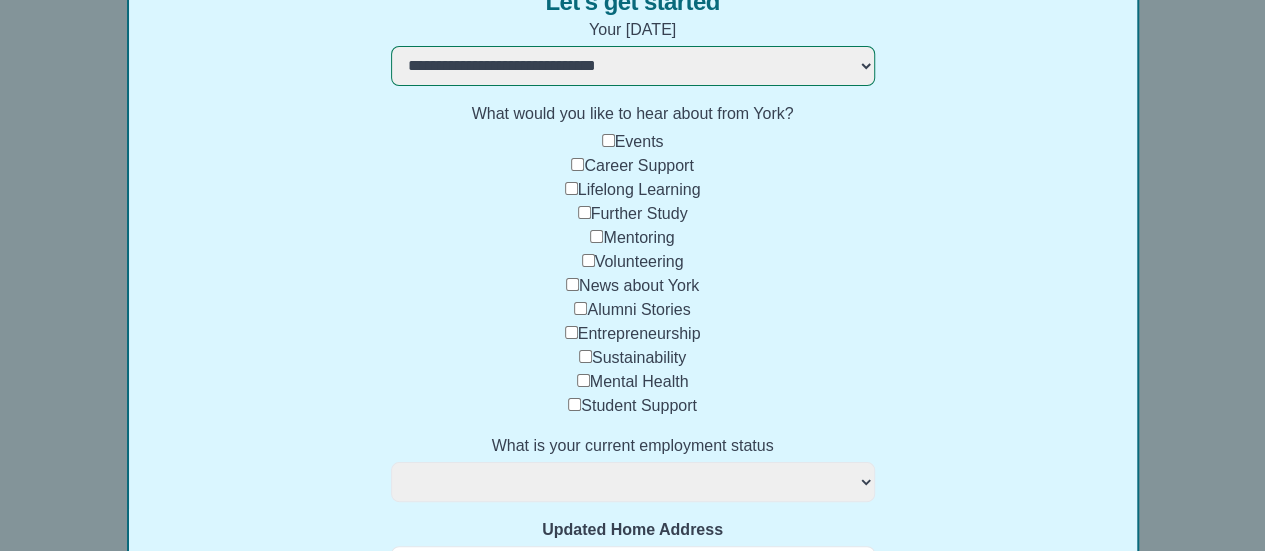 select on "**********" 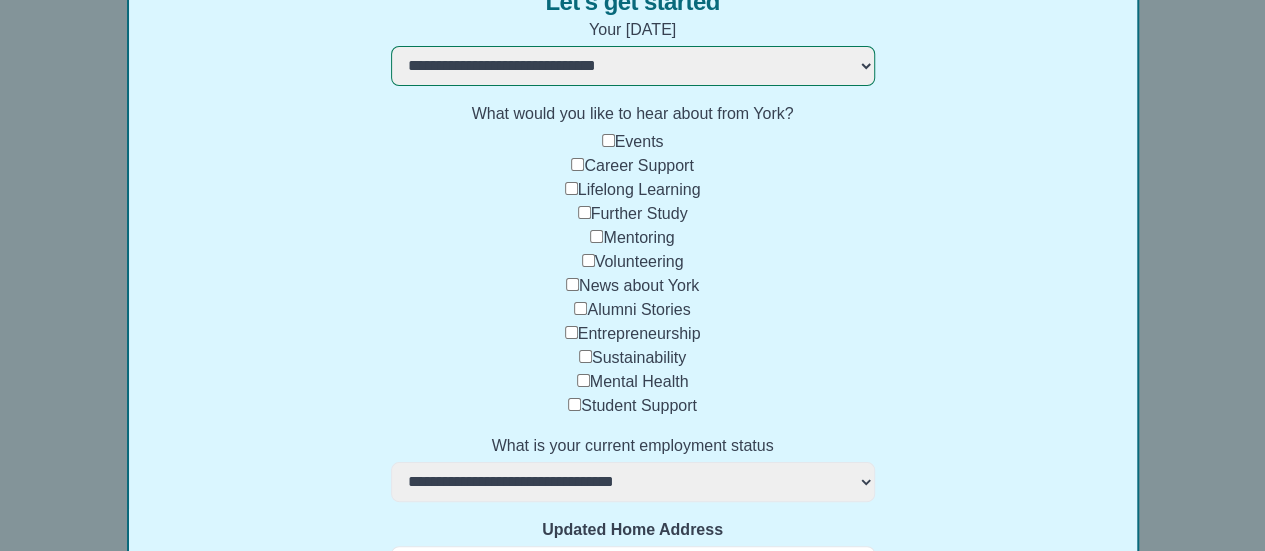 click on "**********" at bounding box center [633, 482] 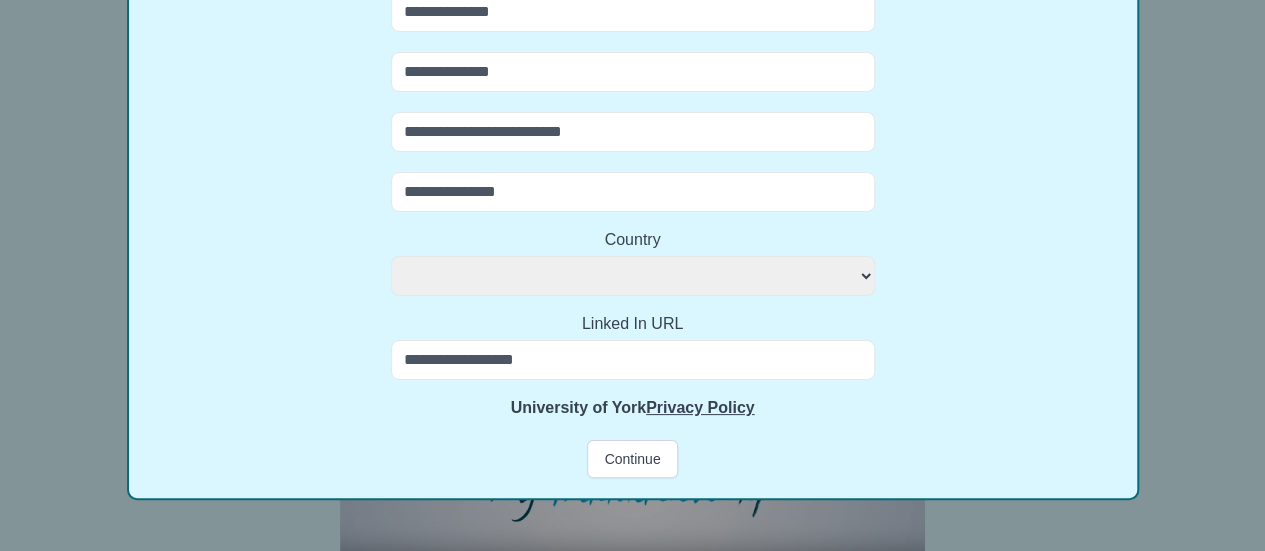 scroll, scrollTop: 834, scrollLeft: 0, axis: vertical 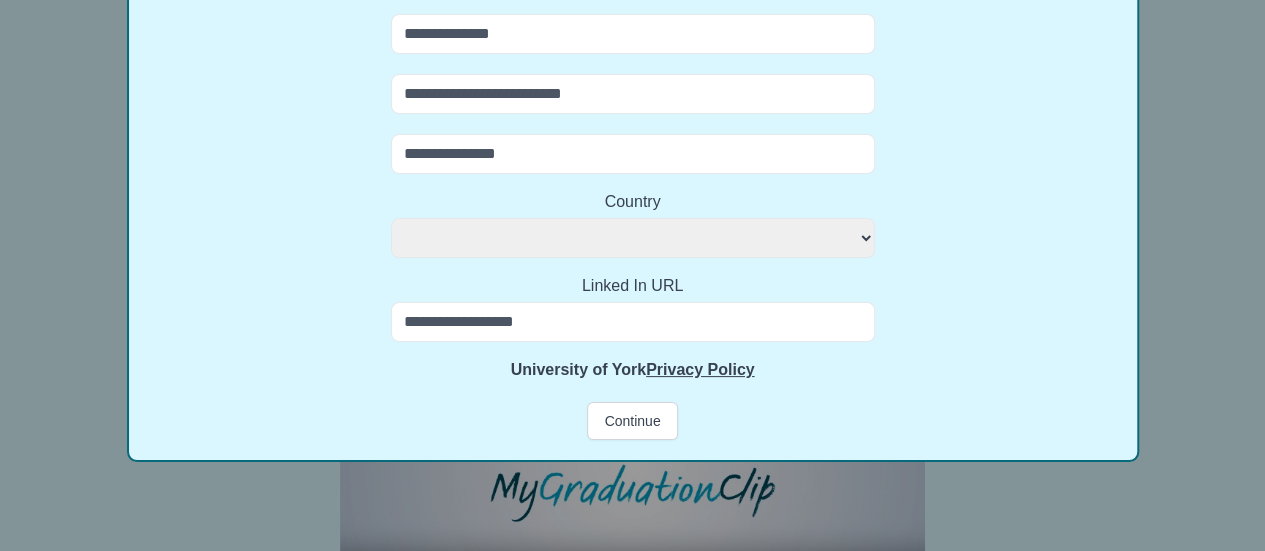 click on "Linked In URL" at bounding box center [633, 322] 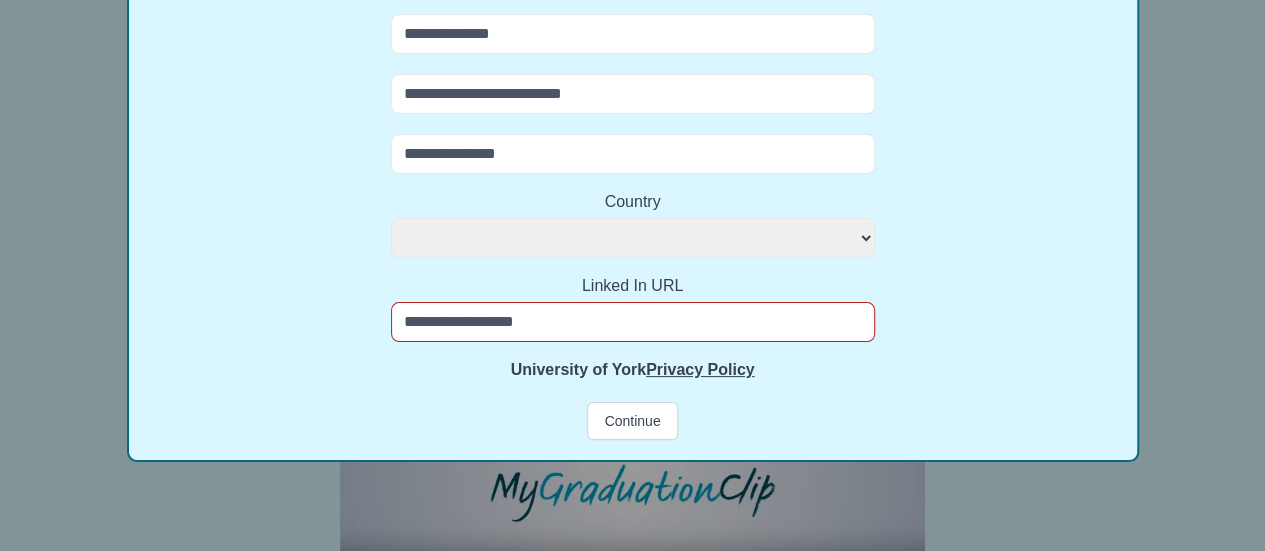 click on "**********" at bounding box center [633, -67] 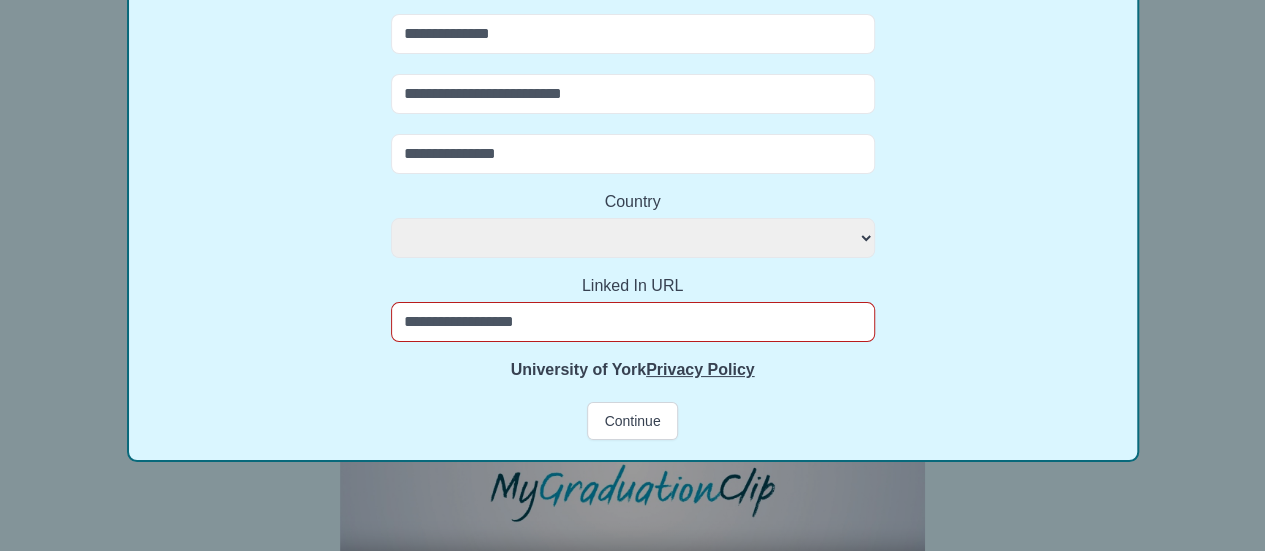 click on "**********" at bounding box center [633, 238] 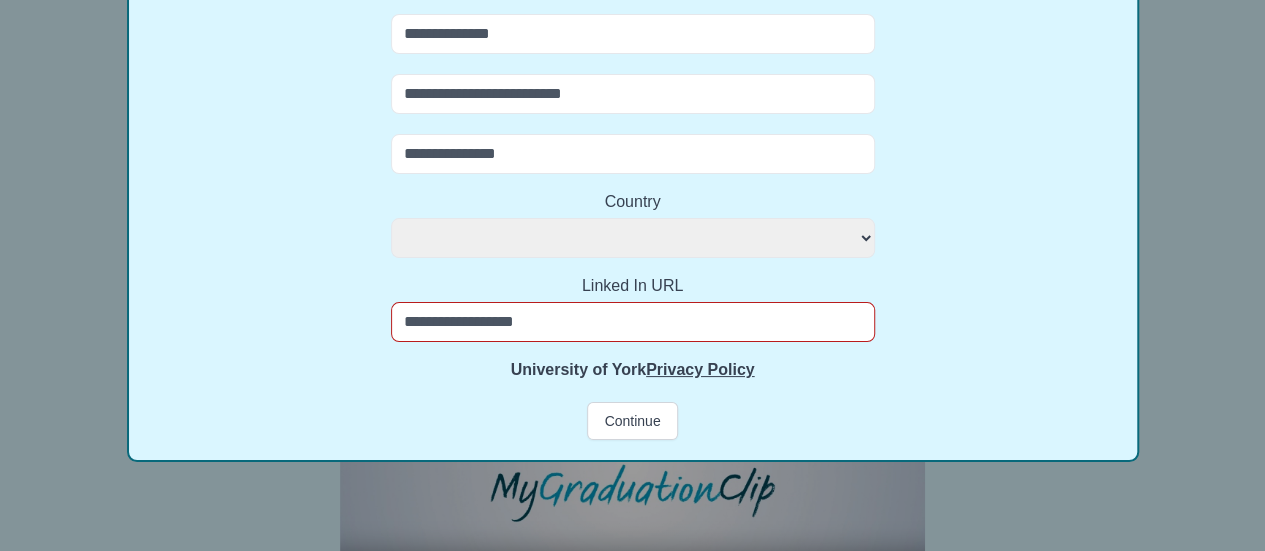 select on "**********" 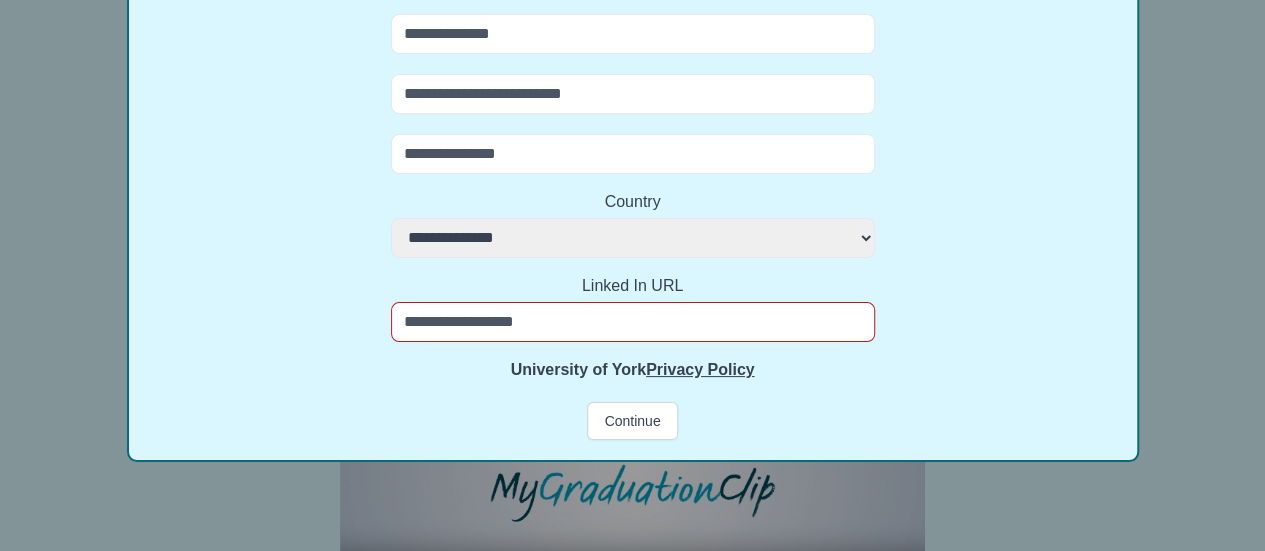 click on "**********" at bounding box center [633, 238] 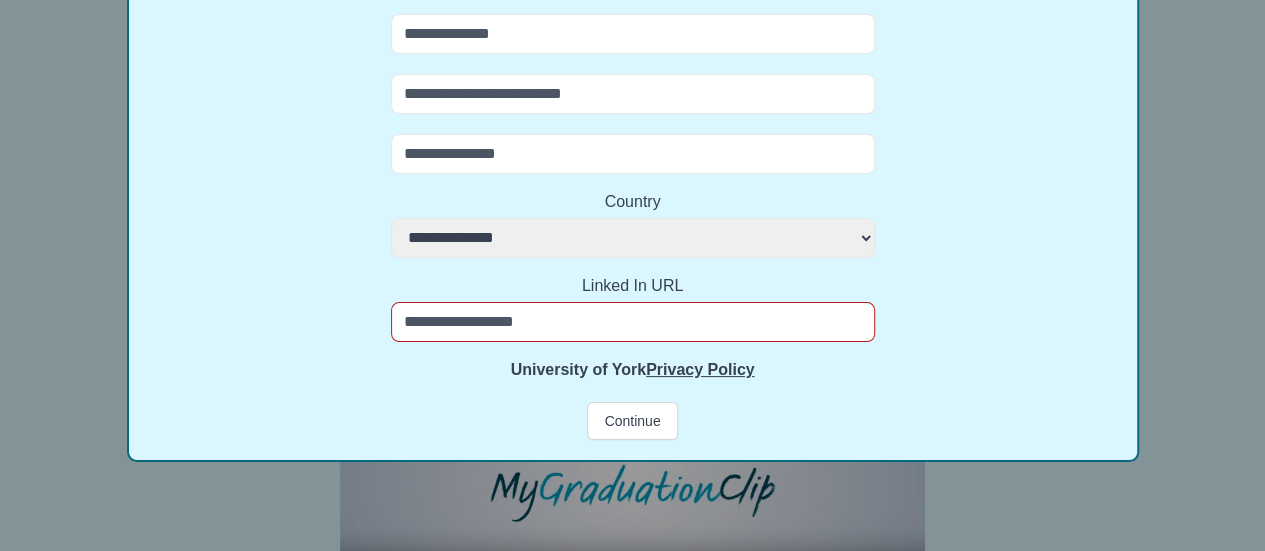 click at bounding box center [633, 154] 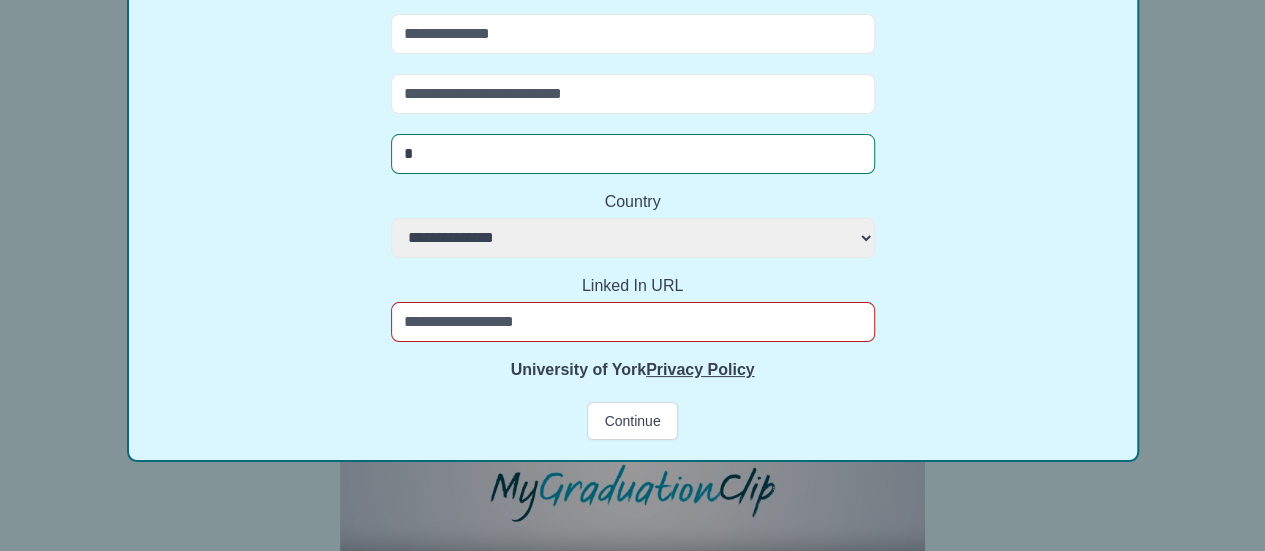 type on "*******" 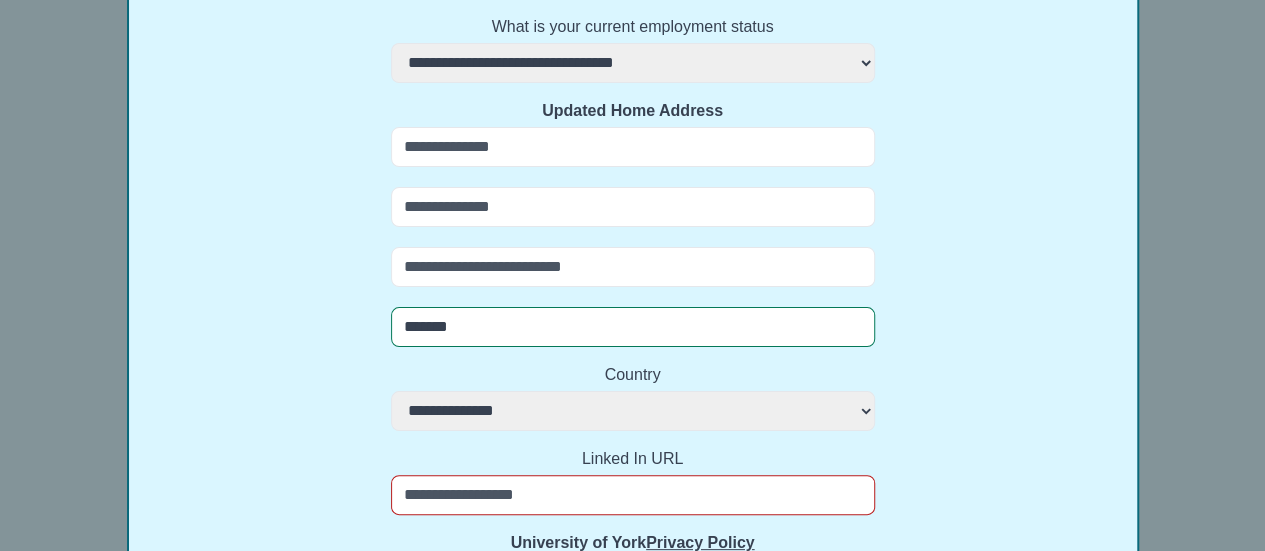 scroll, scrollTop: 623, scrollLeft: 0, axis: vertical 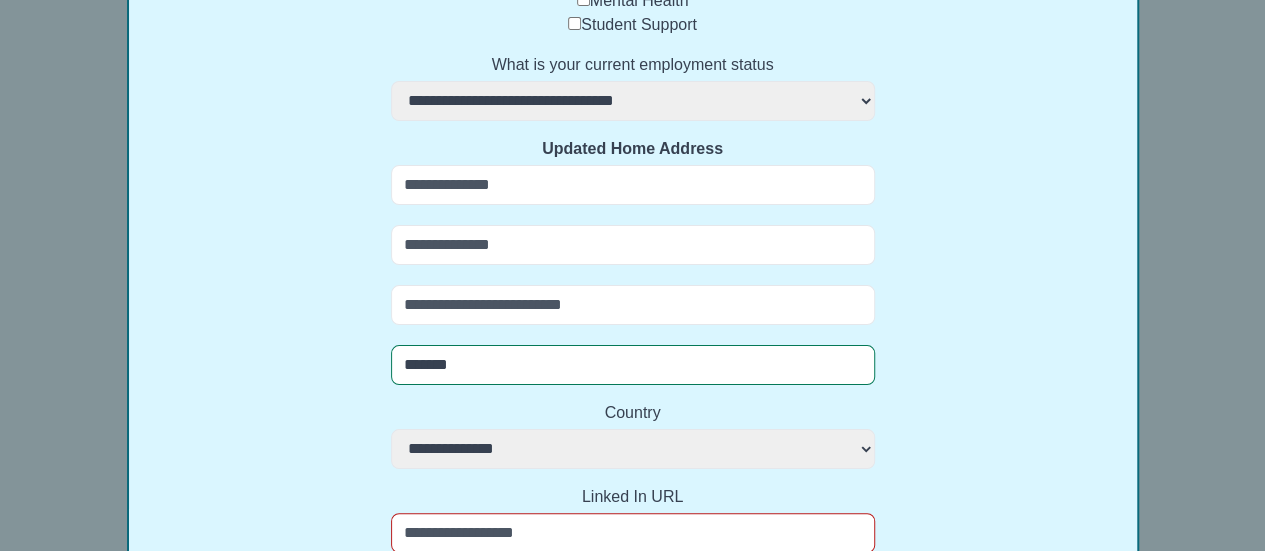 click on "**********" at bounding box center (633, 144) 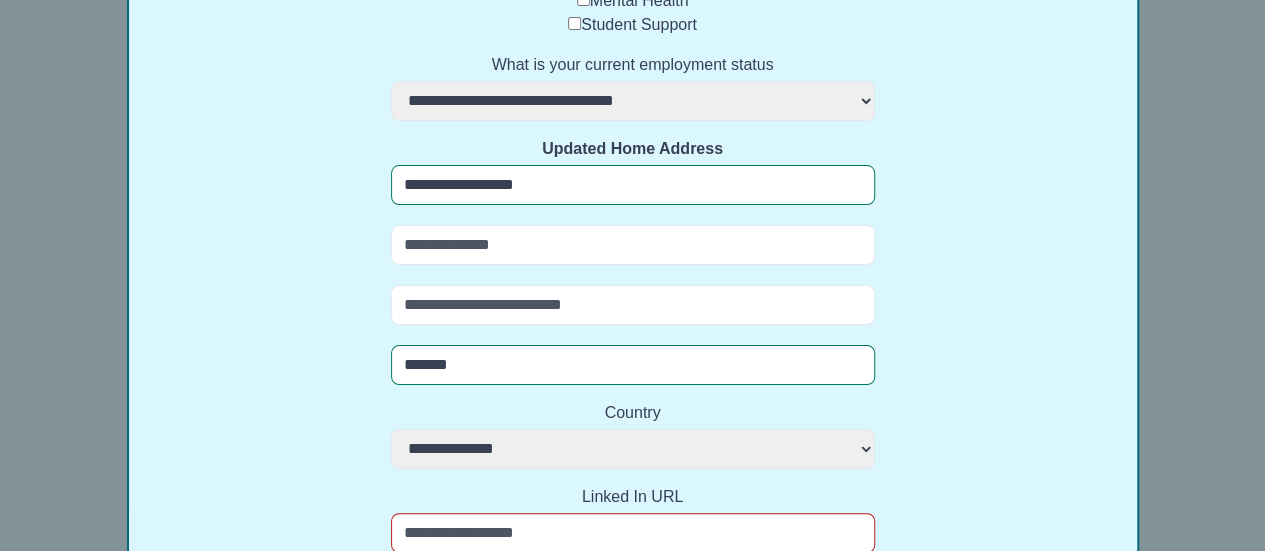 type on "**********" 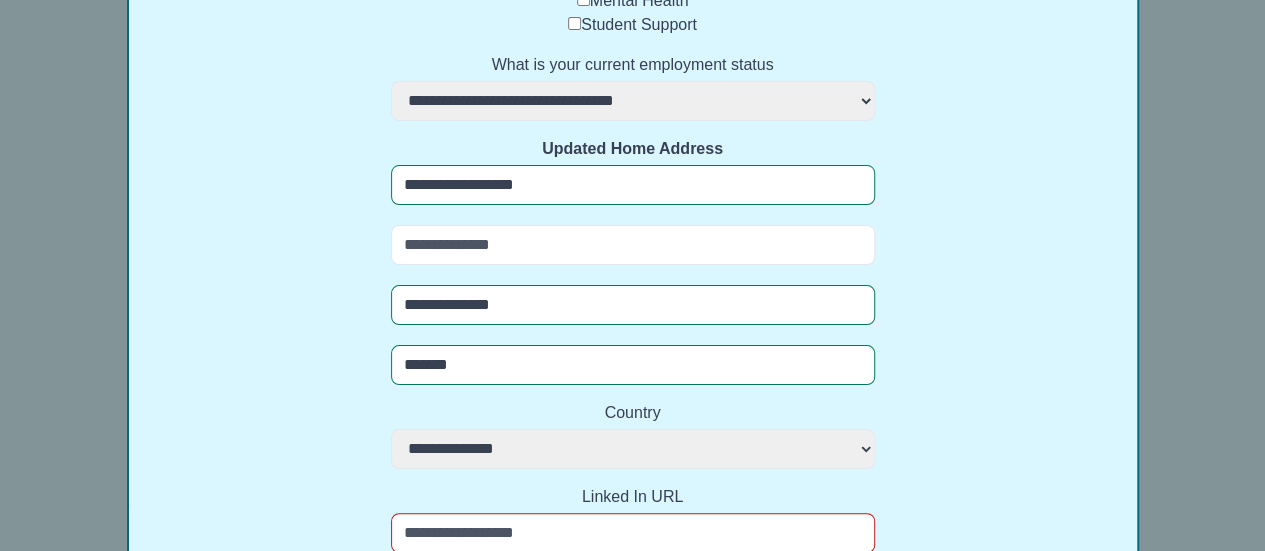 type on "**********" 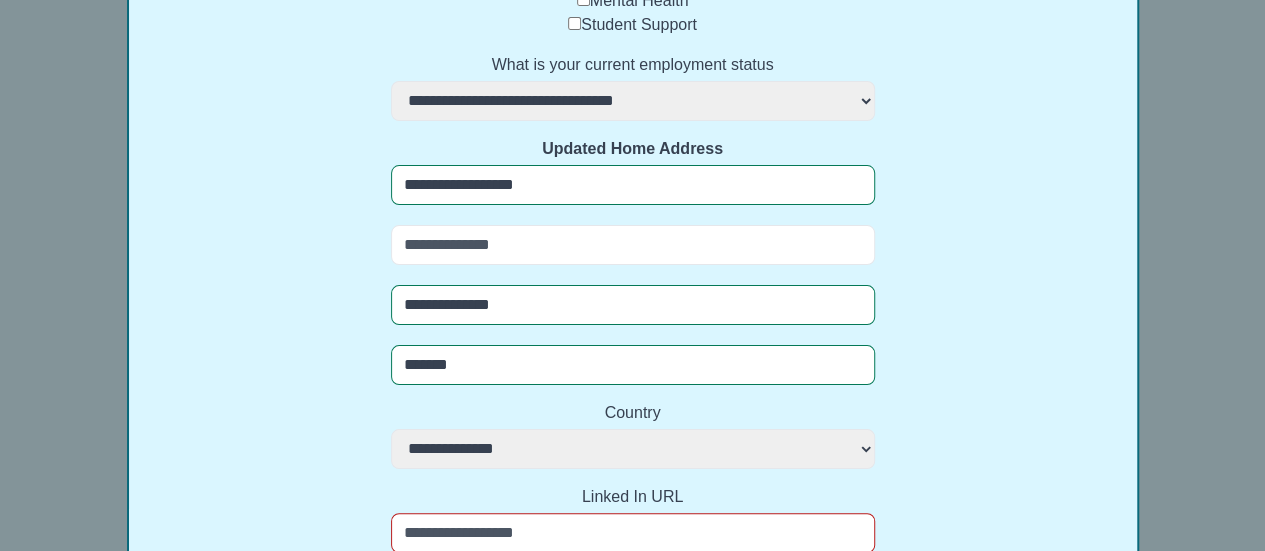 click on "**********" at bounding box center (633, 101) 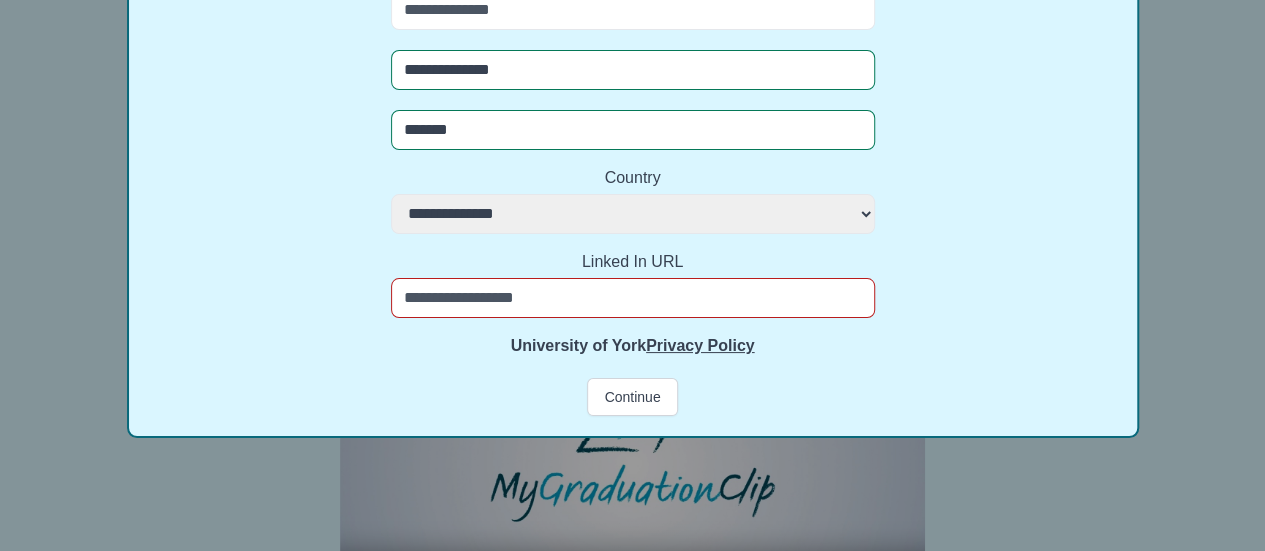 scroll, scrollTop: 834, scrollLeft: 0, axis: vertical 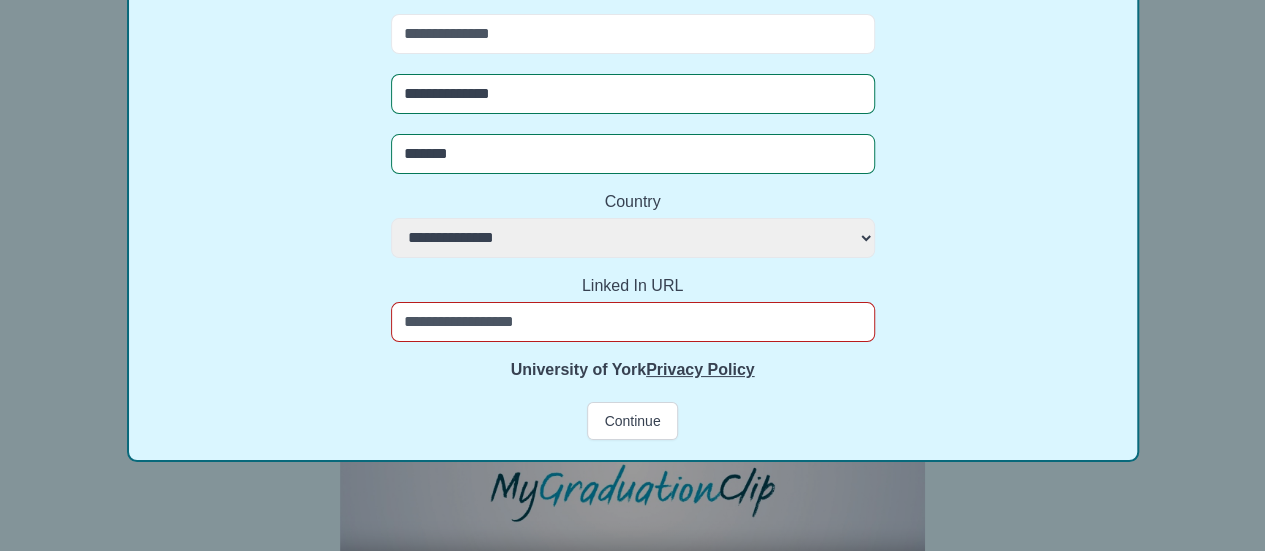 click on "Linked In URL" at bounding box center [633, 322] 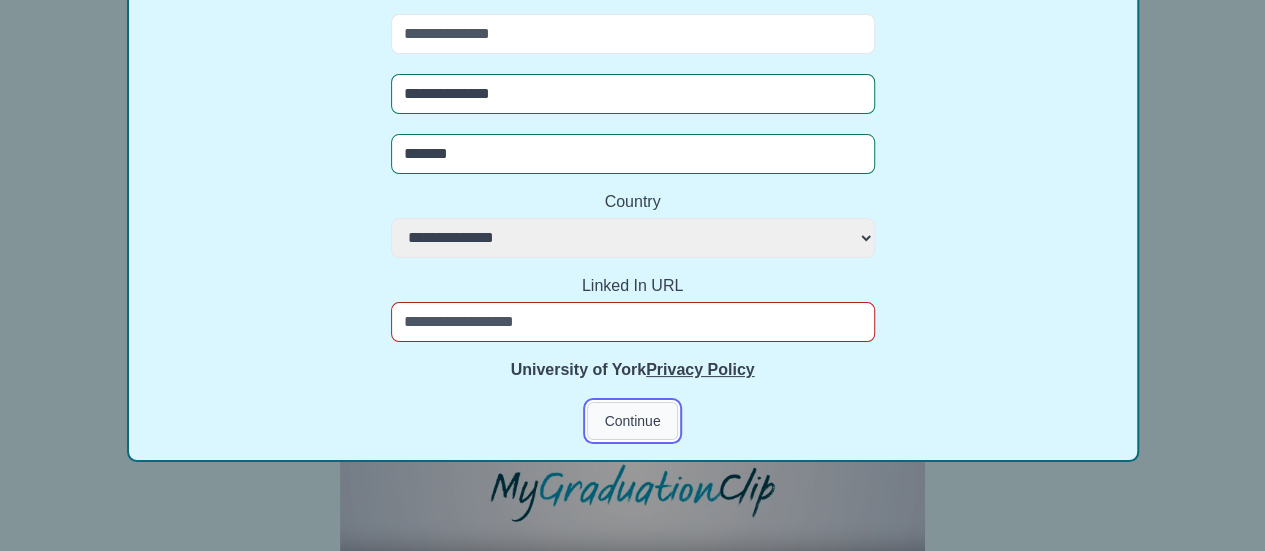 click on "Continue" at bounding box center (632, 421) 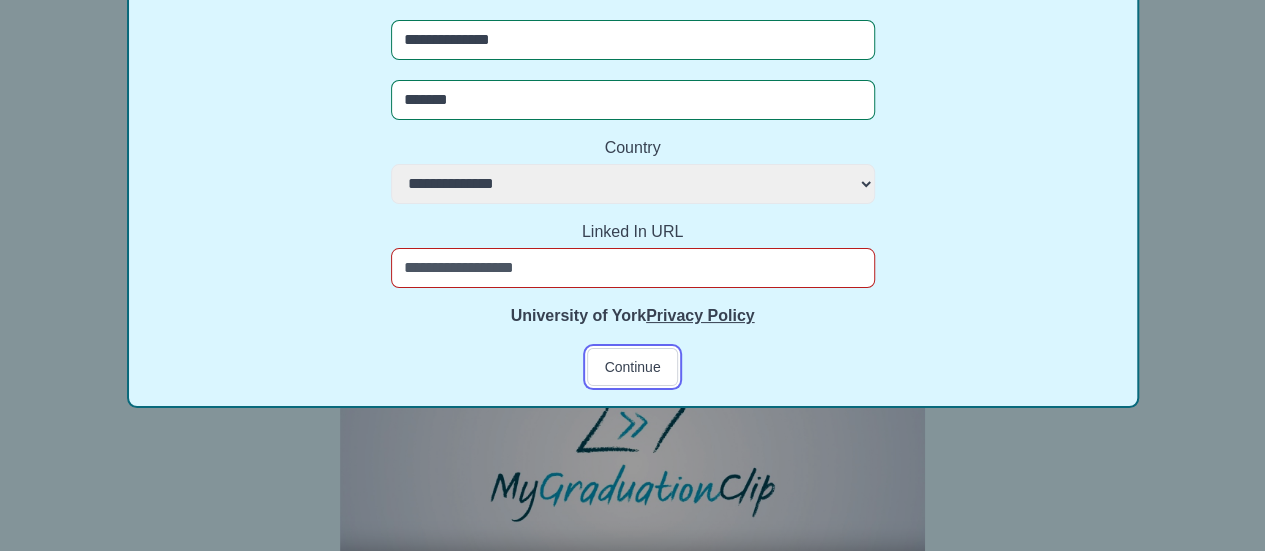 scroll, scrollTop: 896, scrollLeft: 0, axis: vertical 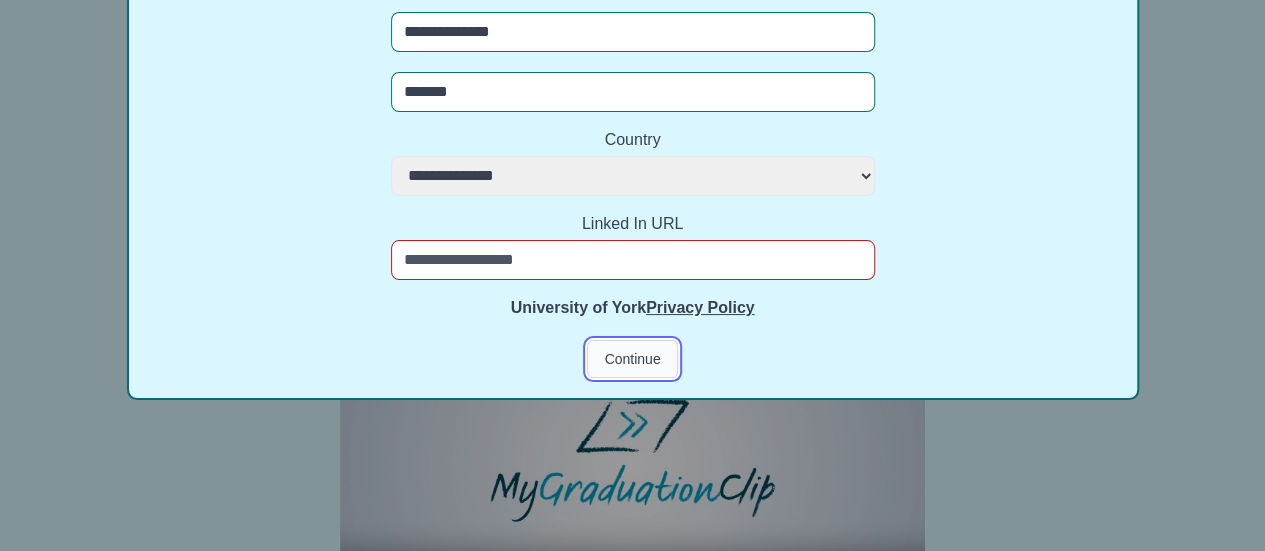 click on "Continue" at bounding box center (632, 359) 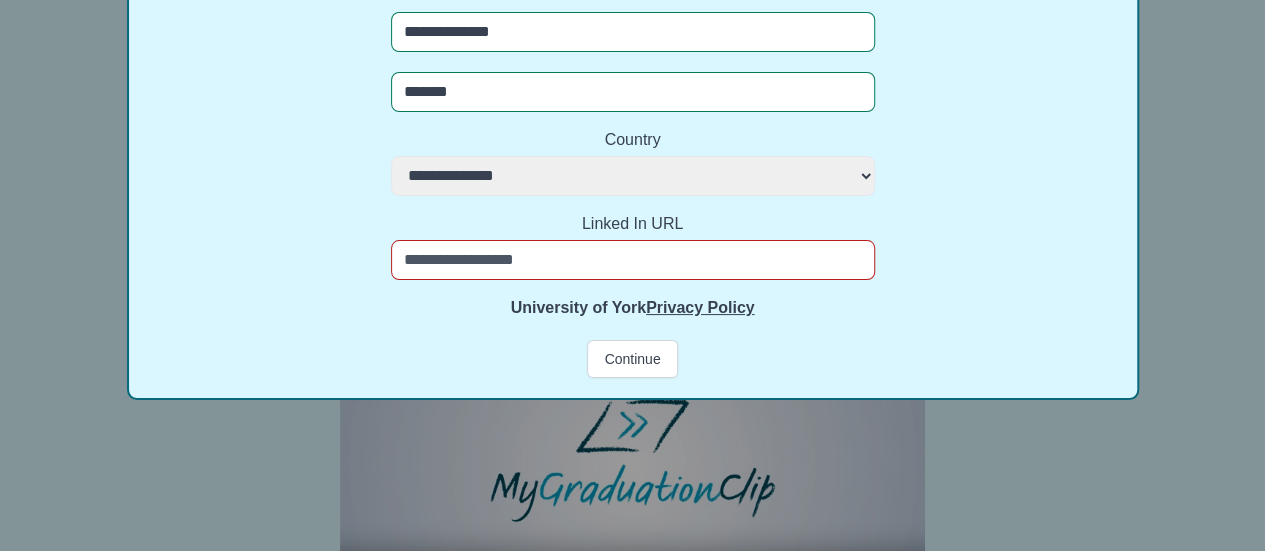 click on "Linked In URL" at bounding box center (633, 260) 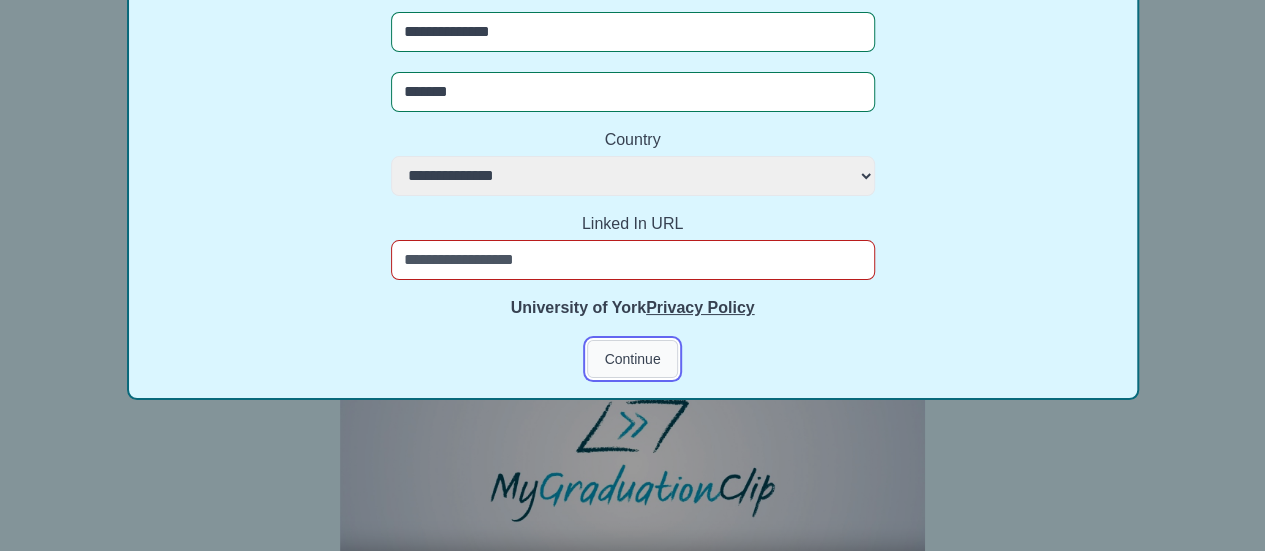 click on "Continue" at bounding box center (632, 359) 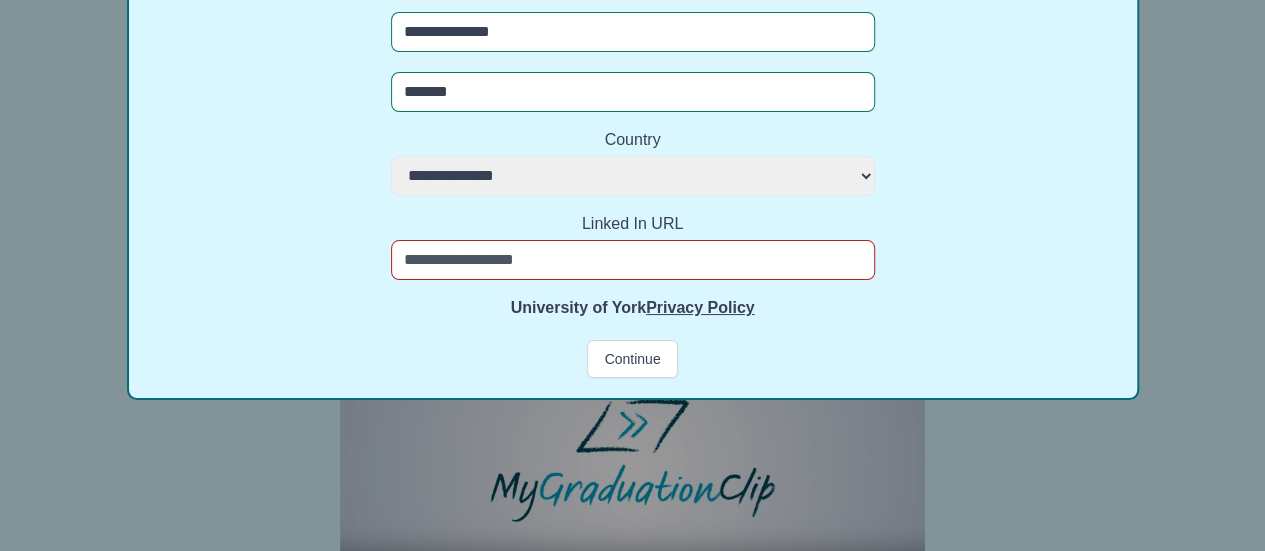 click on "Linked In URL" at bounding box center (633, 260) 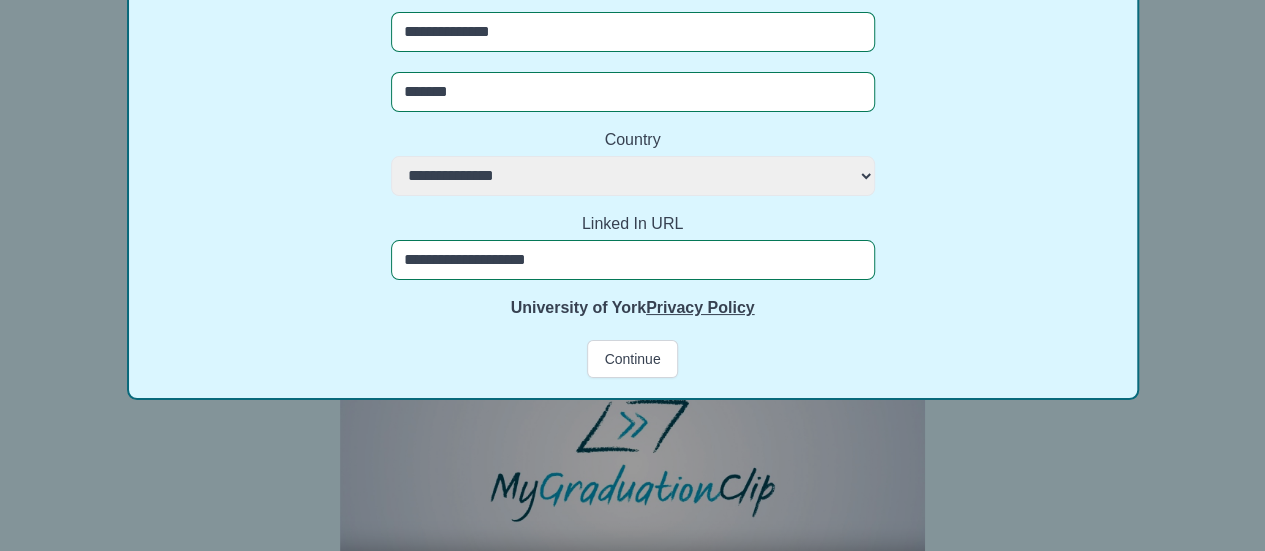 paste on "**********" 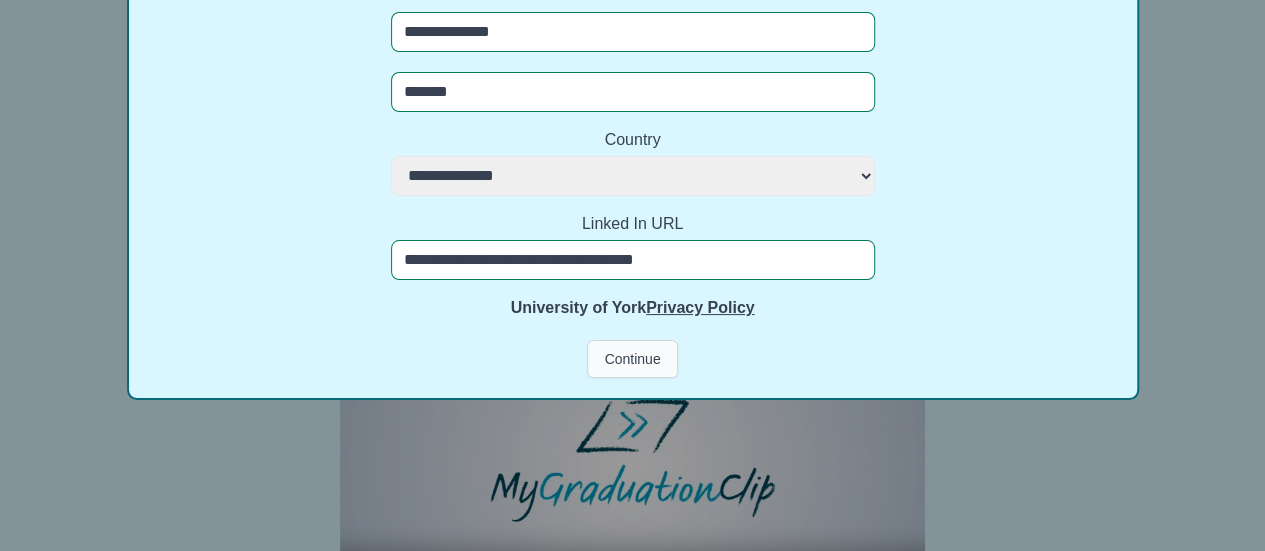 type on "**********" 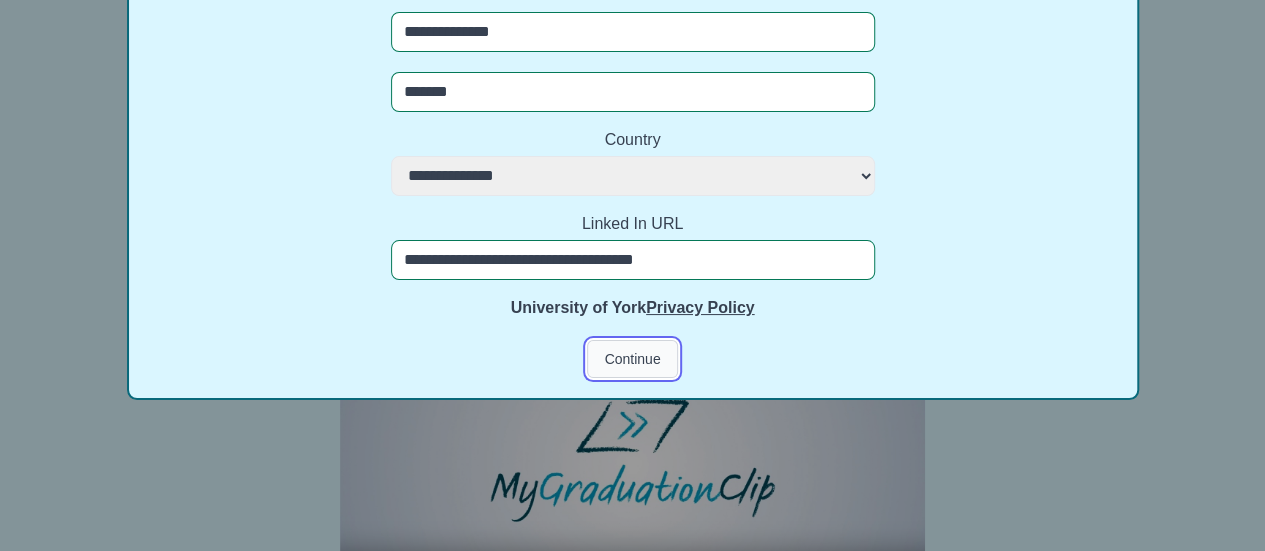 click on "Continue" at bounding box center [632, 359] 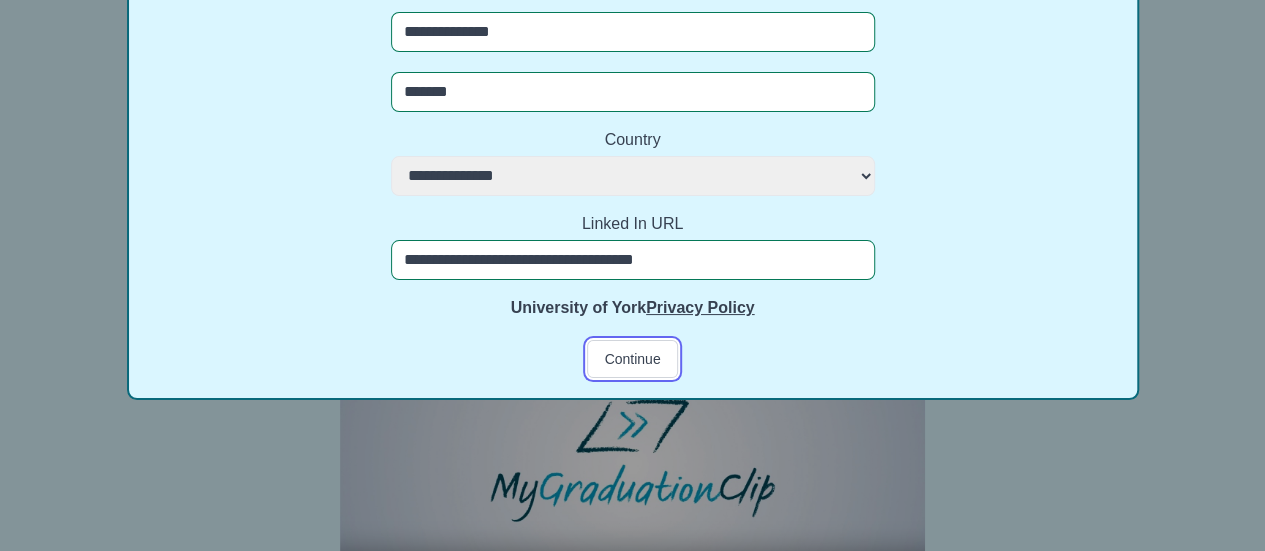 scroll, scrollTop: 399, scrollLeft: 0, axis: vertical 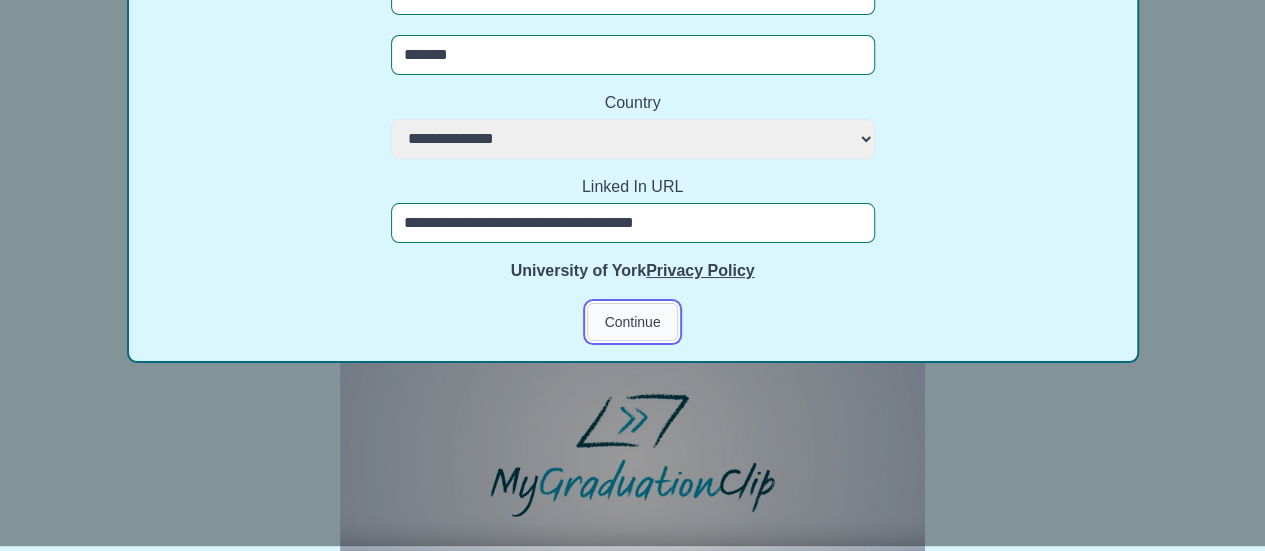 click on "Continue" at bounding box center (632, 322) 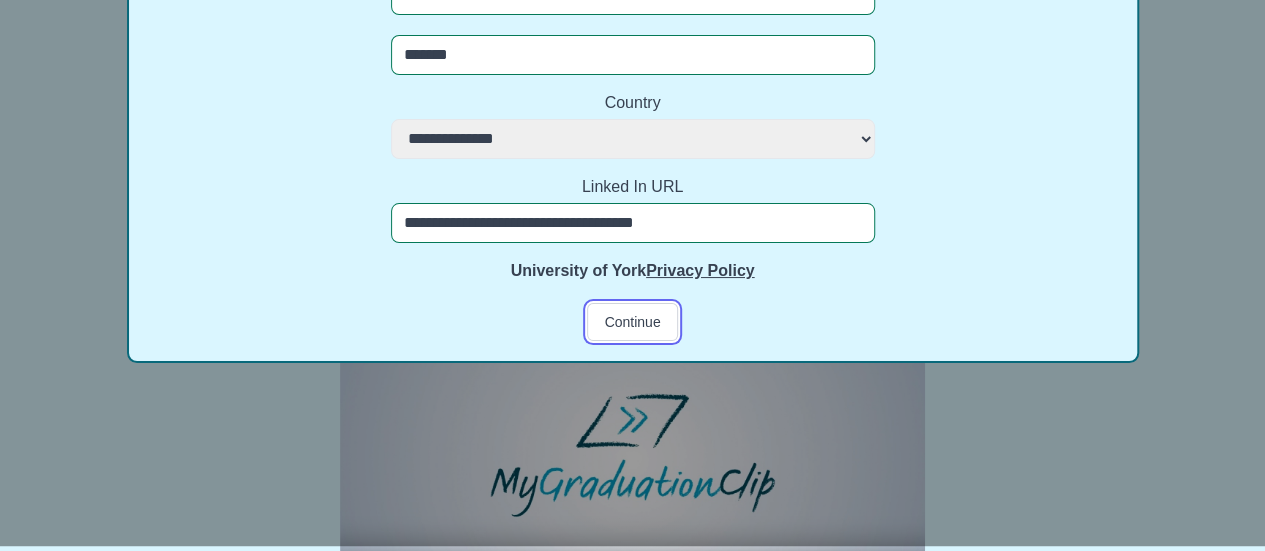 drag, startPoint x: 608, startPoint y: 310, endPoint x: 514, endPoint y: 323, distance: 94.89468 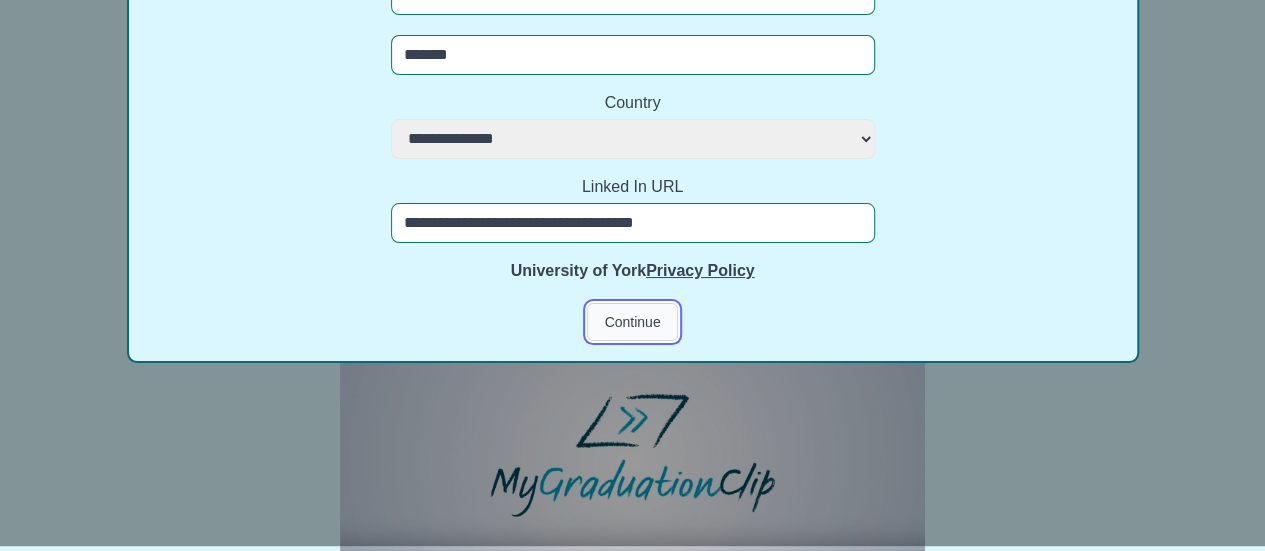 click on "Continue" at bounding box center [632, 322] 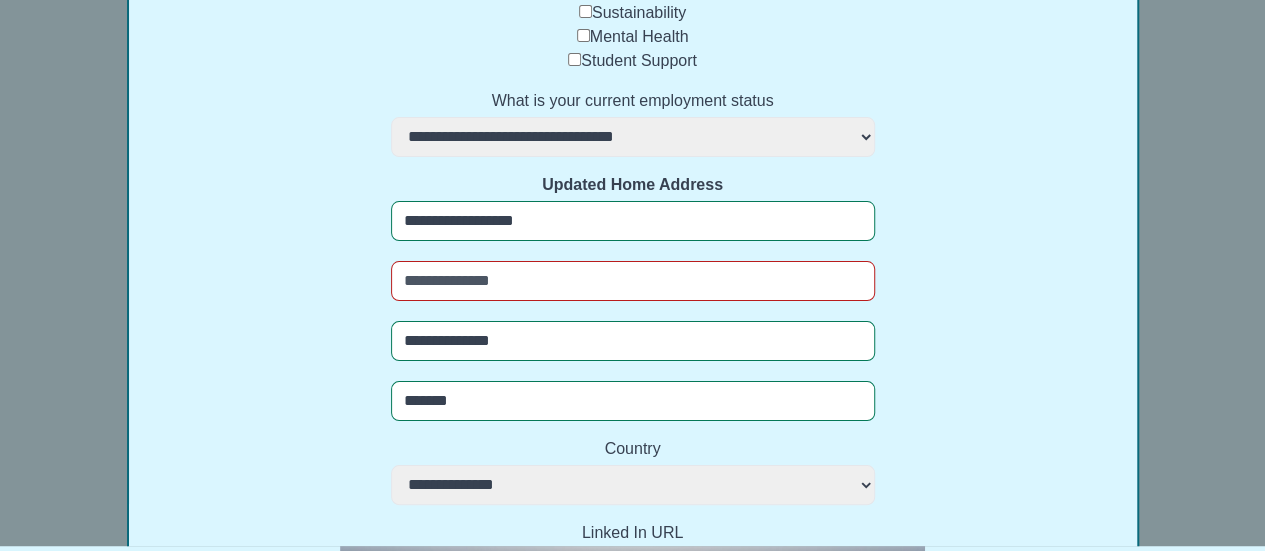 scroll, scrollTop: 580, scrollLeft: 0, axis: vertical 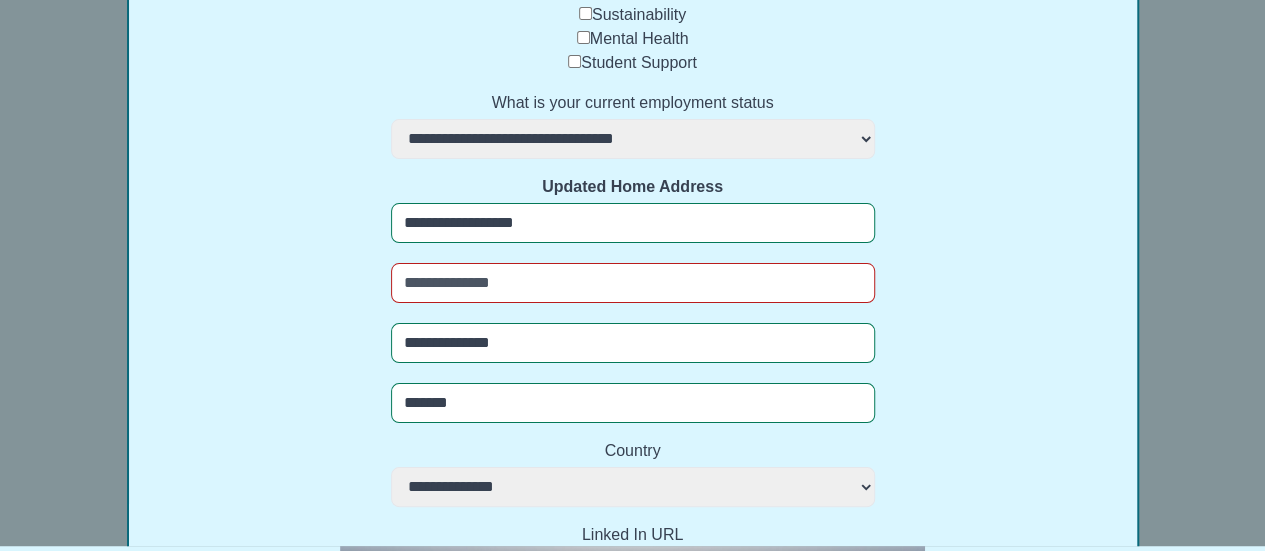 click at bounding box center (633, 283) 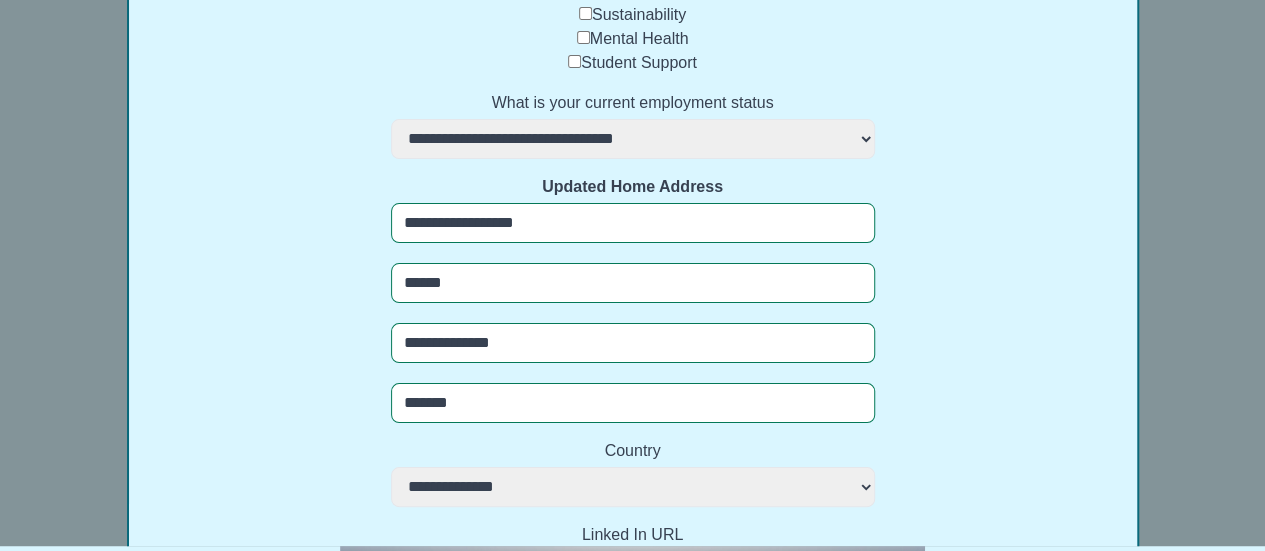 scroll, scrollTop: 928, scrollLeft: 0, axis: vertical 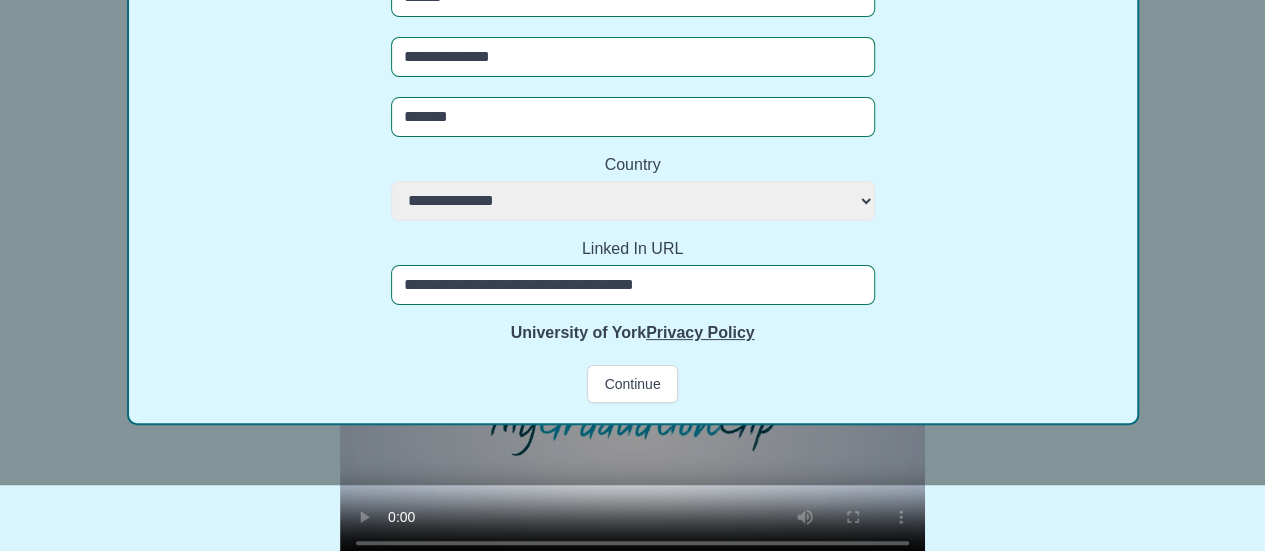 type on "******" 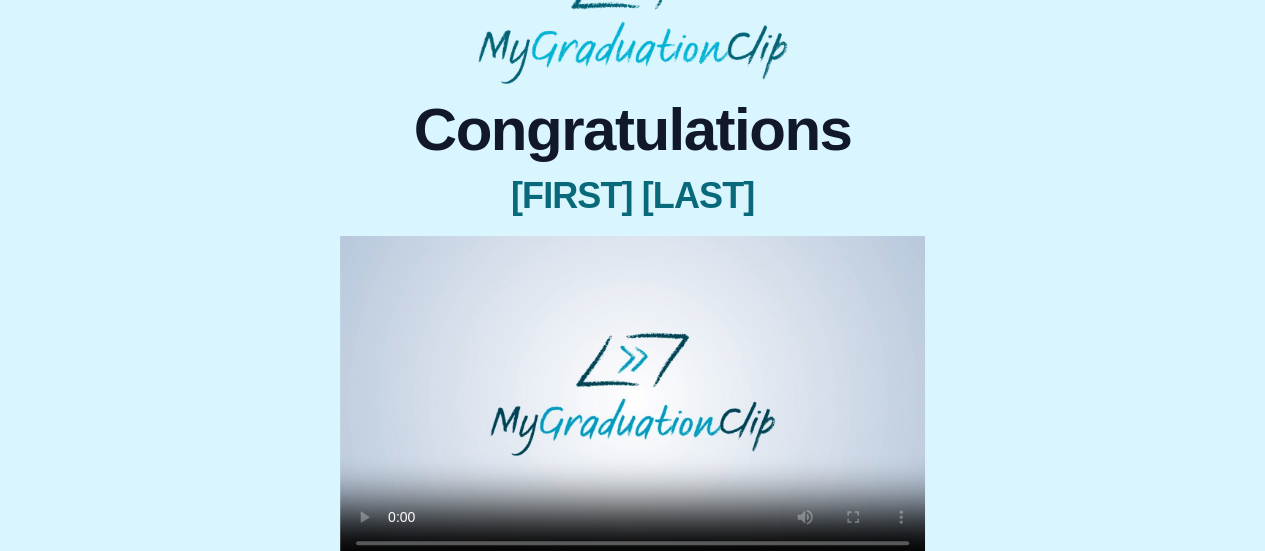 scroll, scrollTop: 0, scrollLeft: 0, axis: both 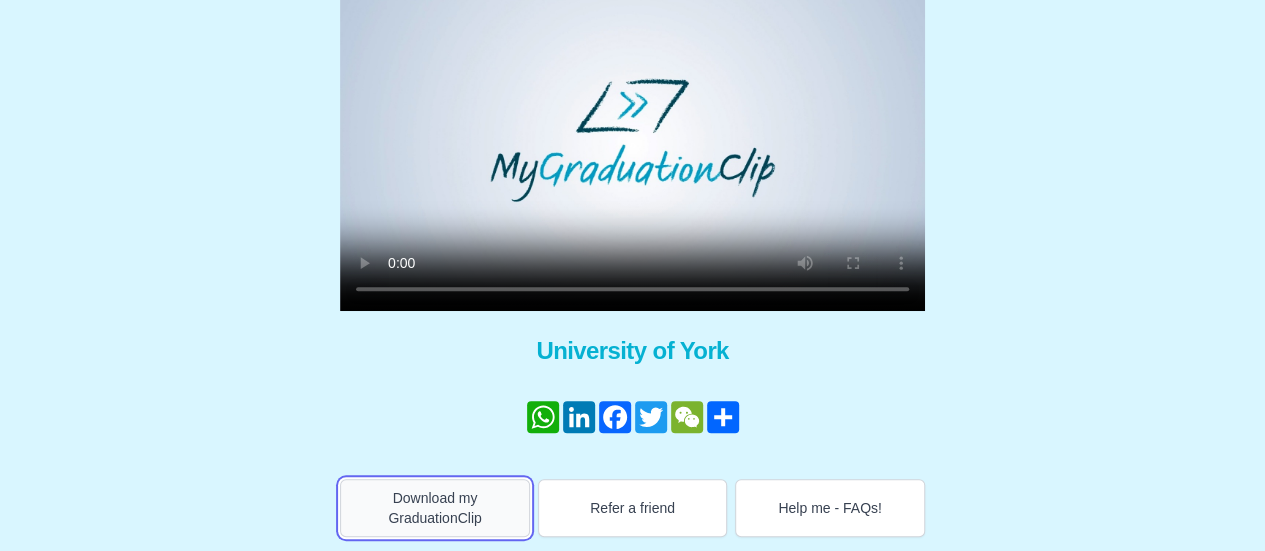 click on "Download my GraduationClip" at bounding box center [435, 508] 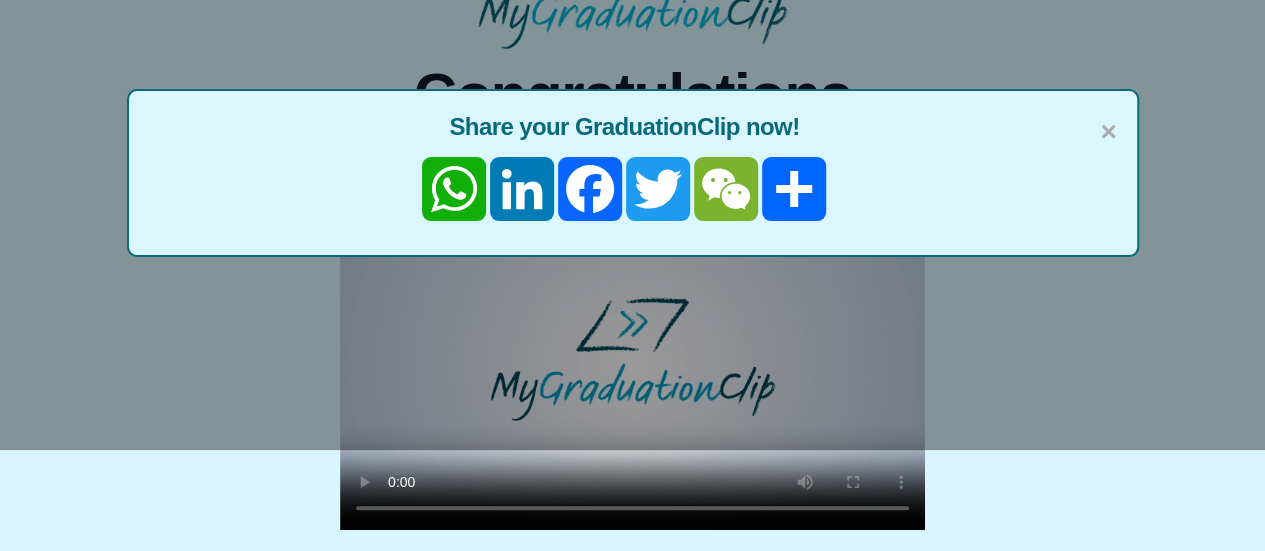 scroll, scrollTop: 0, scrollLeft: 0, axis: both 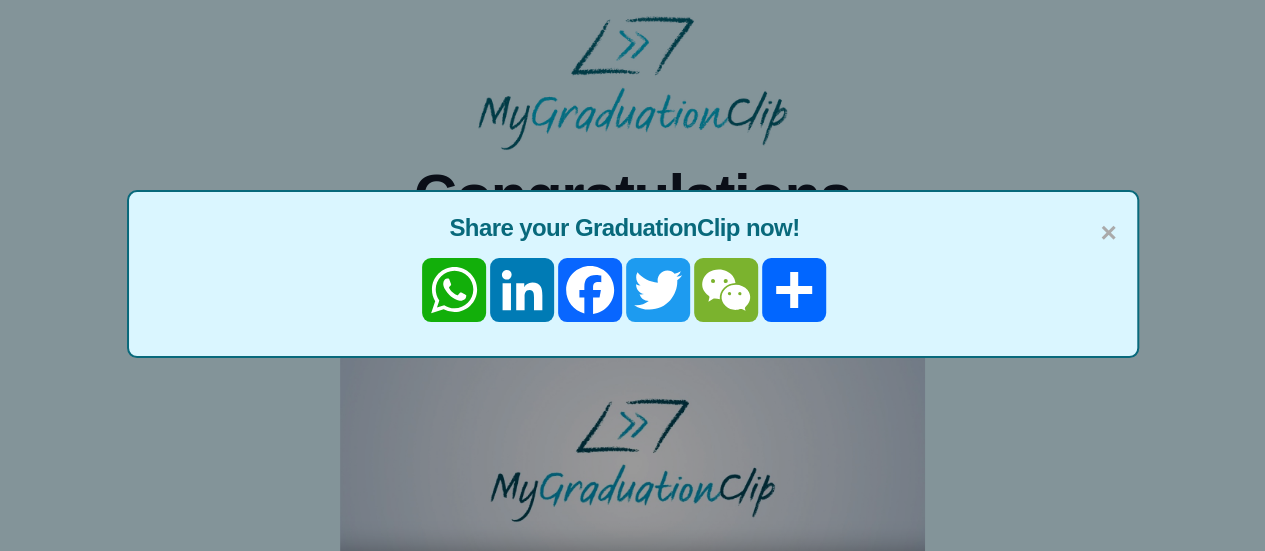 click on "× Share your GraduationClip now! WhatsApp LinkedIn Facebook Twitter WeChat Share" at bounding box center (632, 275) 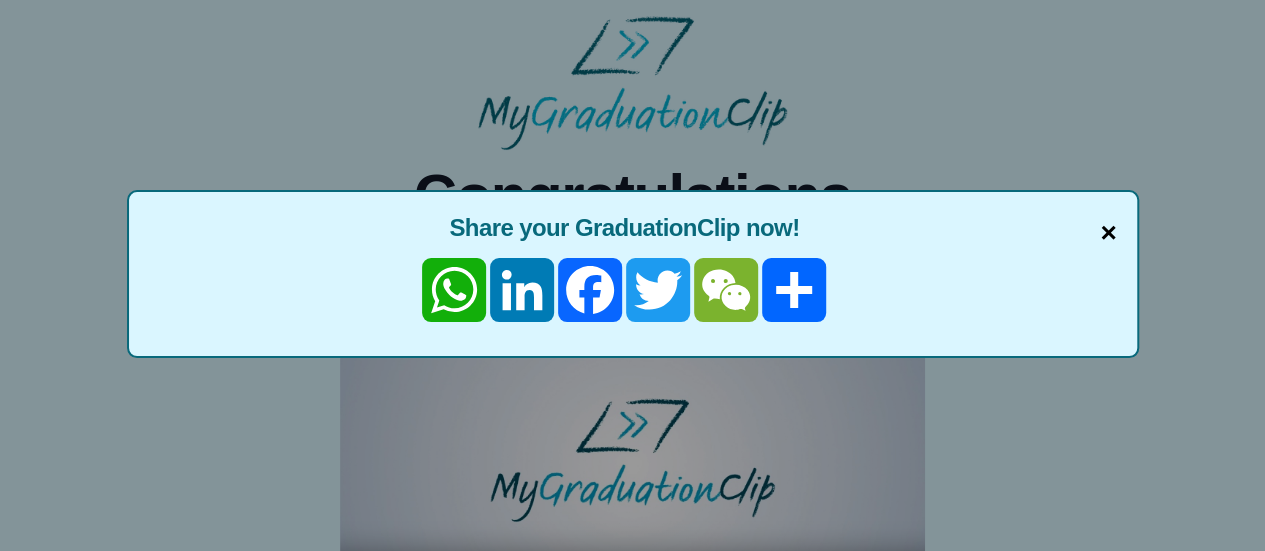 click on "×" at bounding box center [1108, 233] 